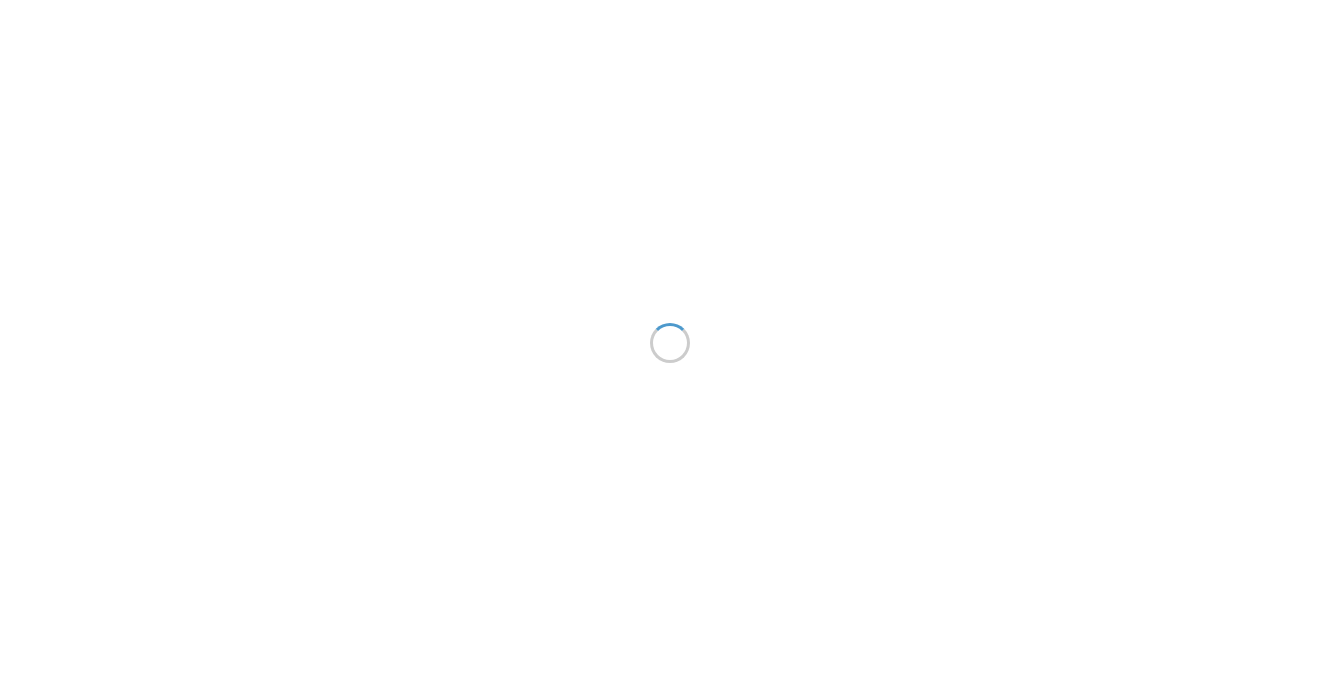 scroll, scrollTop: 0, scrollLeft: 0, axis: both 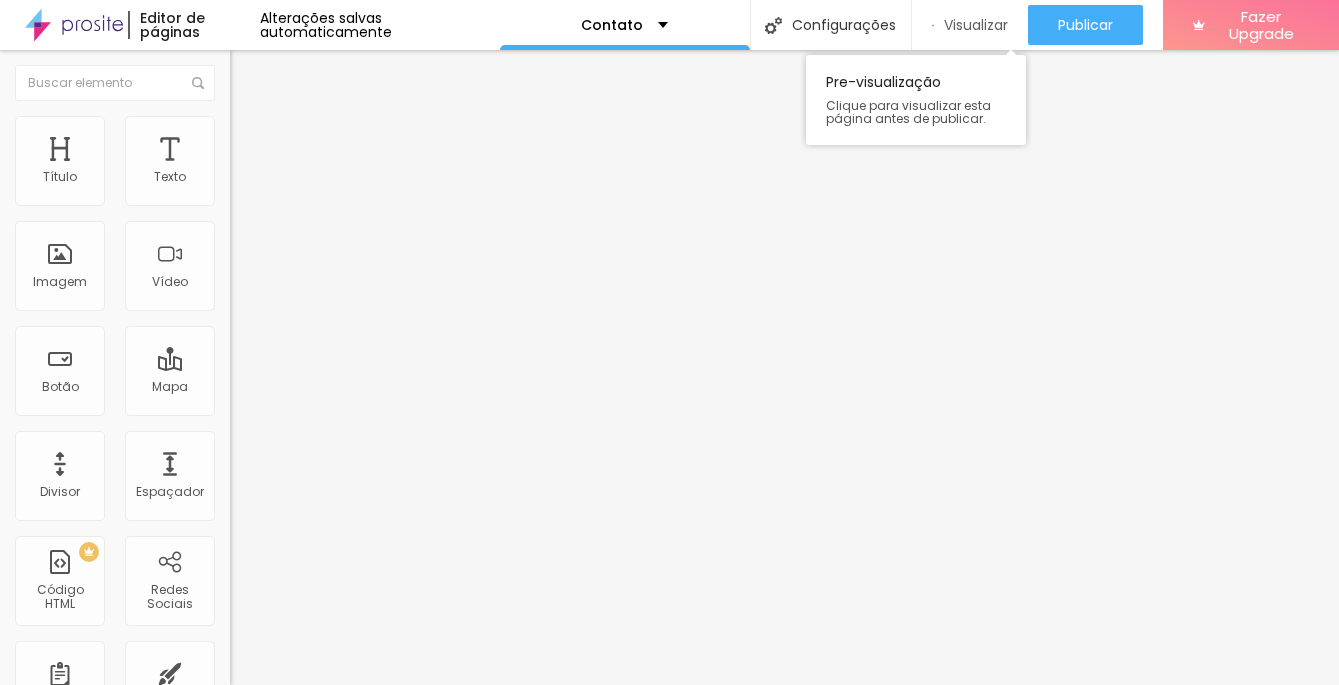 click on "Visualizar" at bounding box center [976, 25] 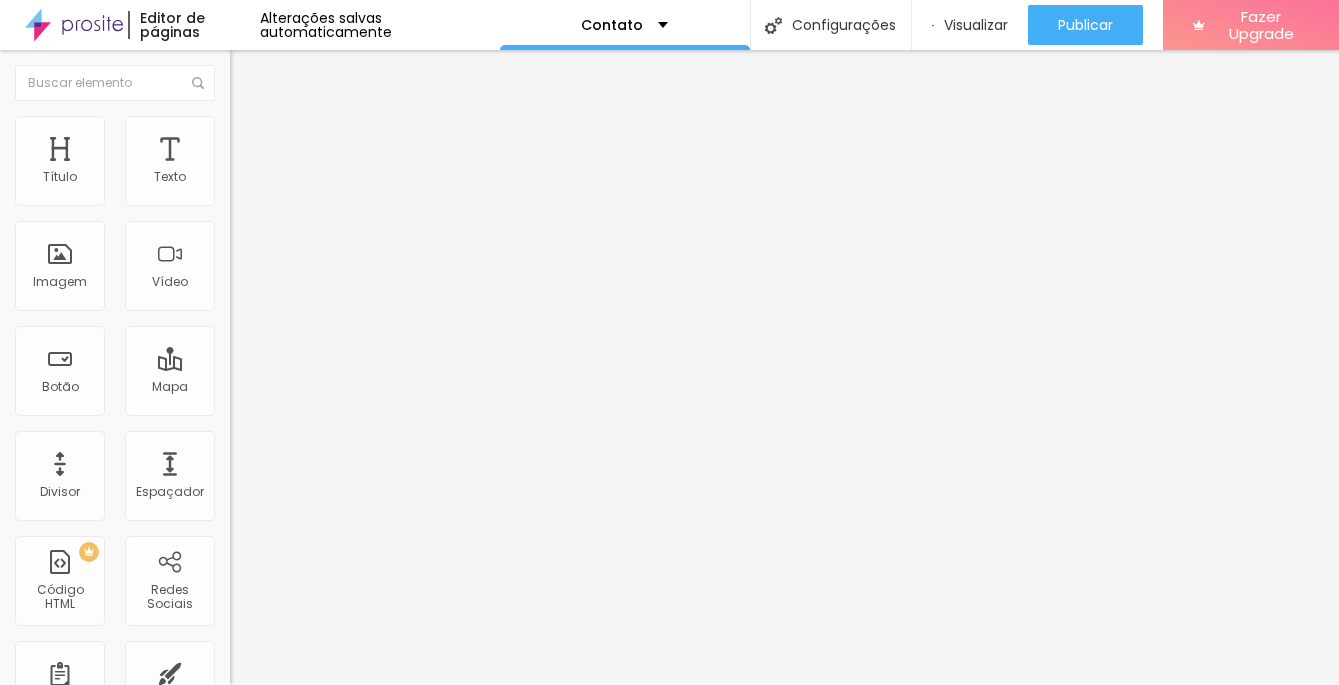 click on "Estilo" at bounding box center (345, 126) 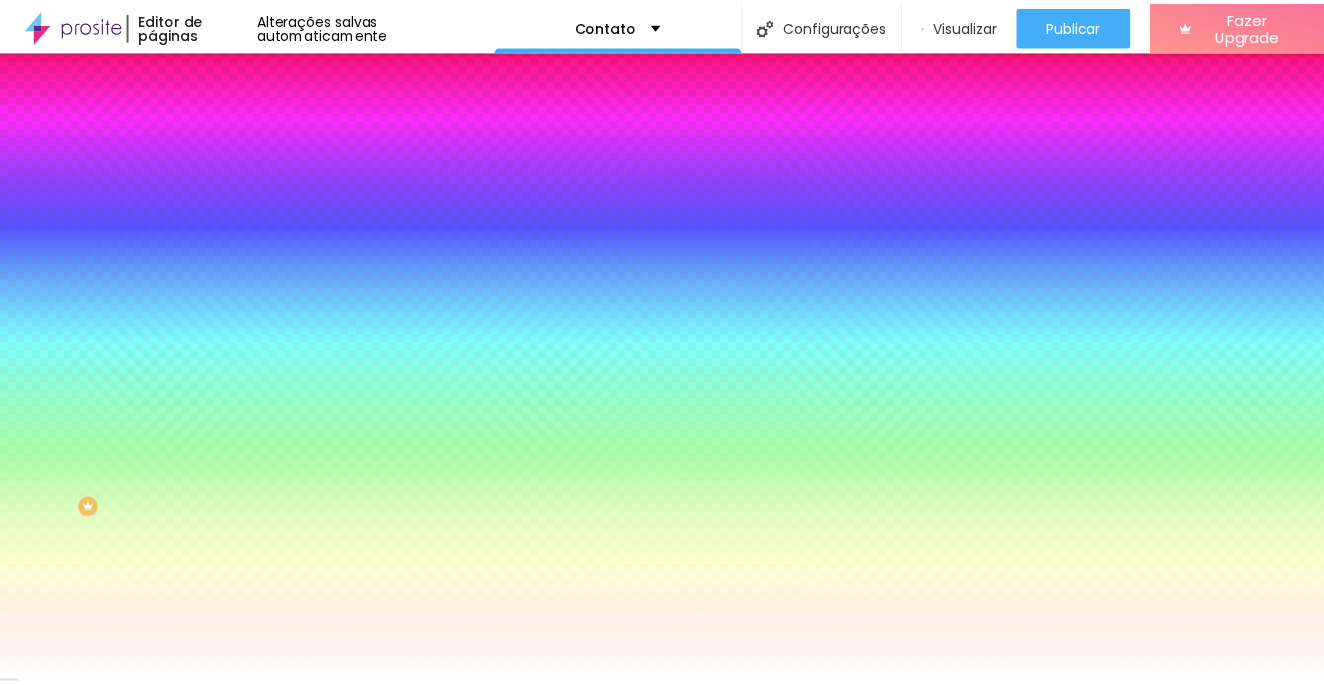 scroll, scrollTop: 41, scrollLeft: 0, axis: vertical 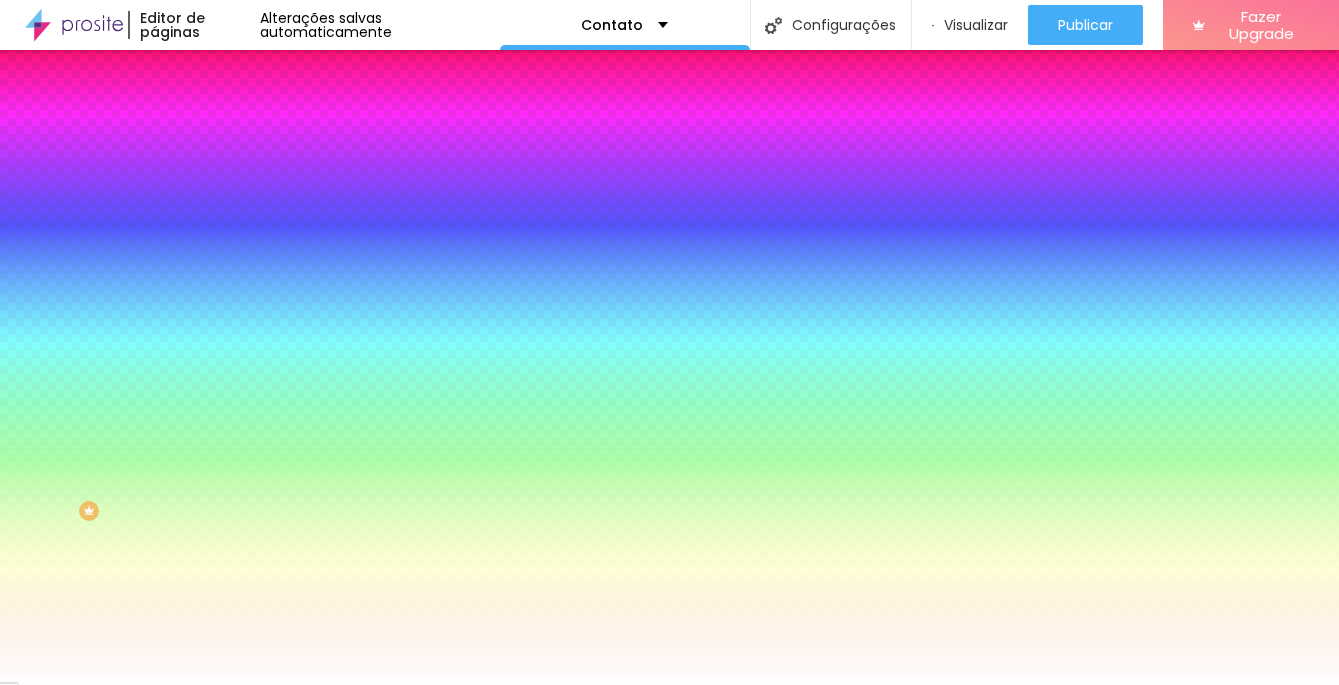 click on "DESATIVADO" at bounding box center [266, 501] 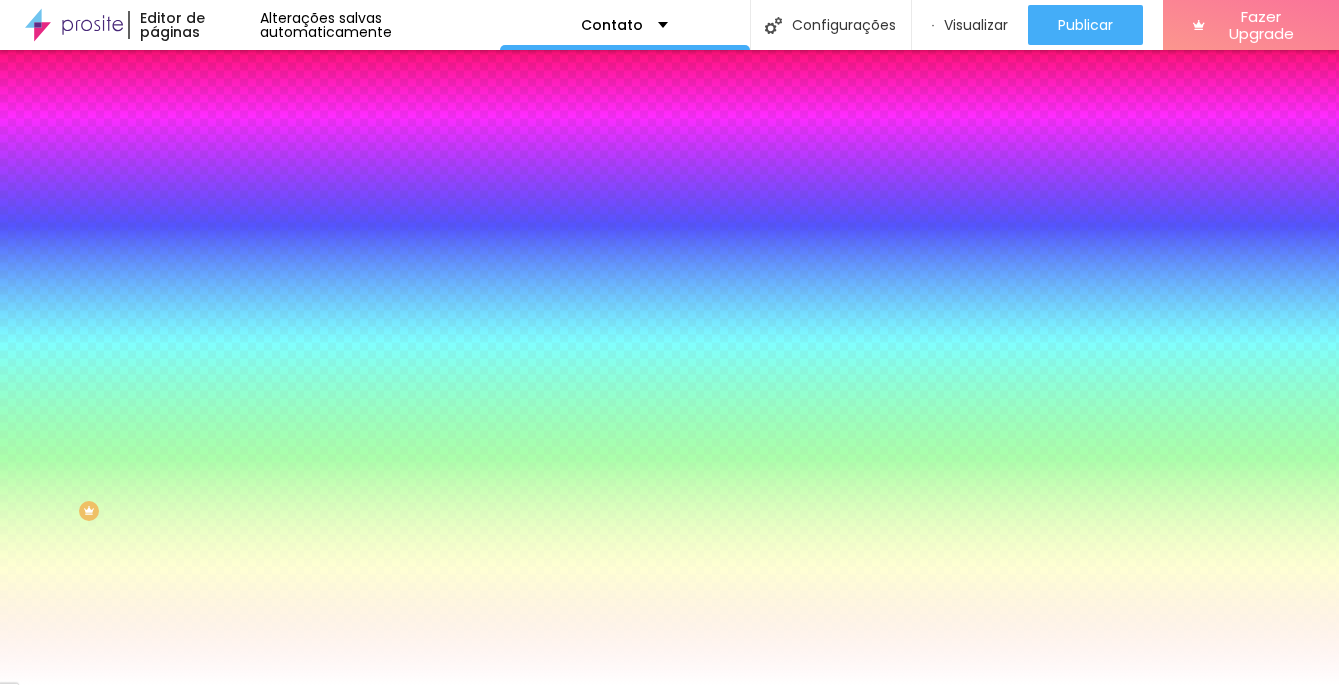 click 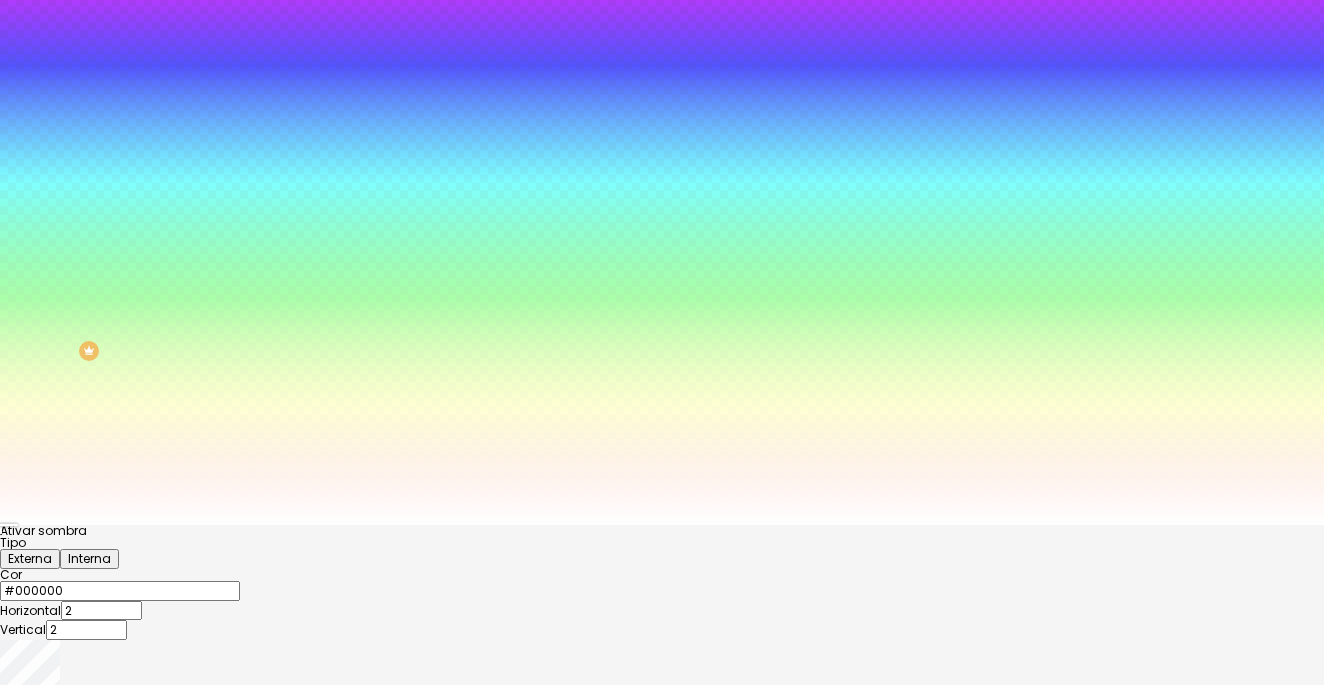 scroll, scrollTop: 158, scrollLeft: 0, axis: vertical 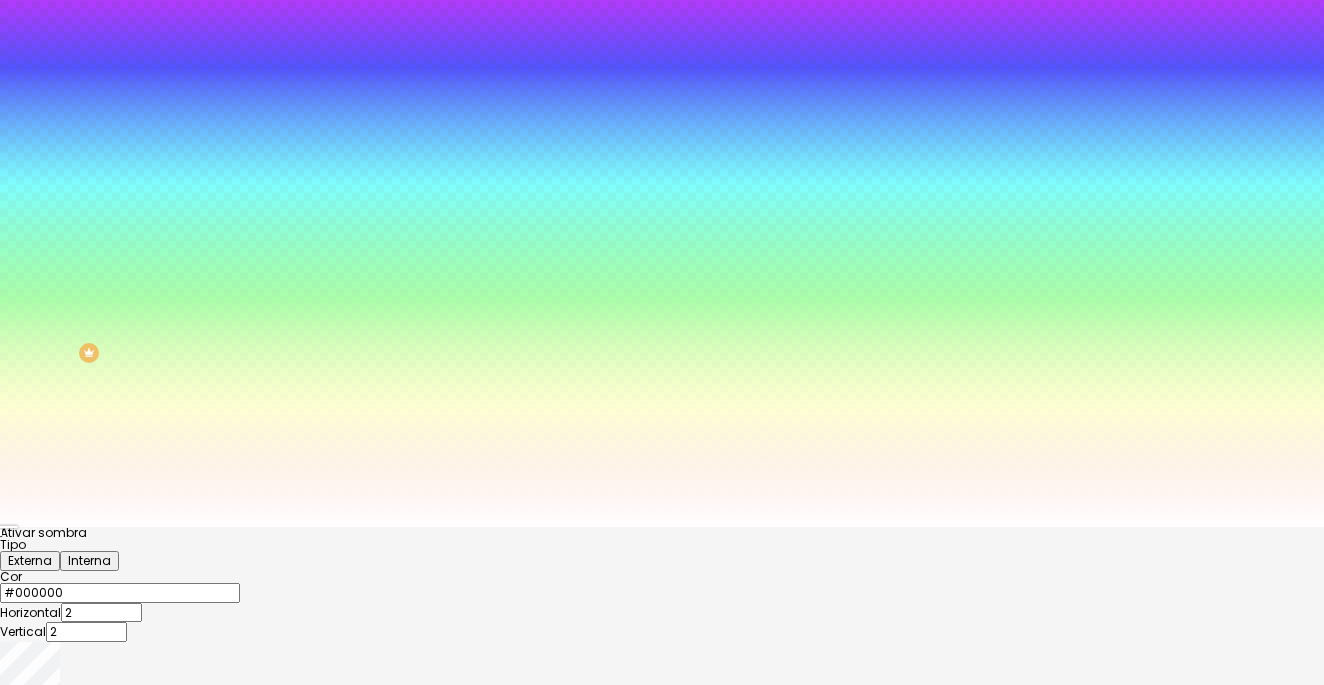 type on "1" 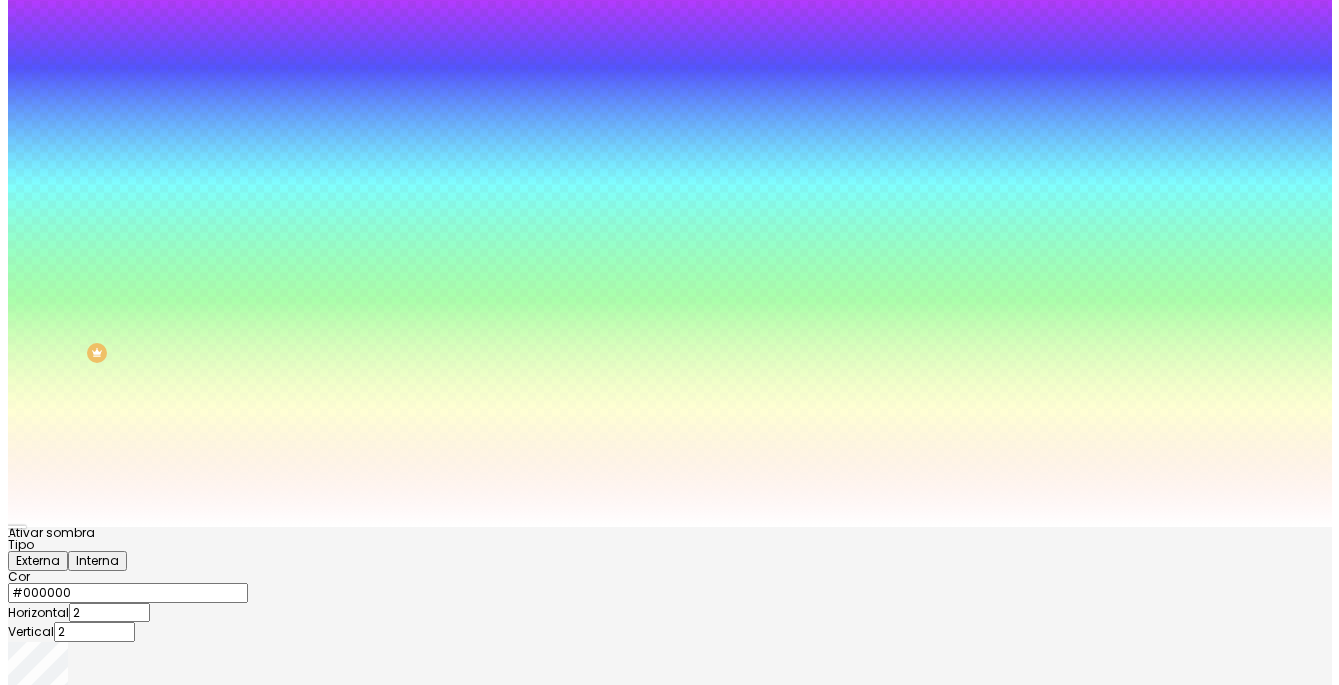 scroll, scrollTop: 0, scrollLeft: 0, axis: both 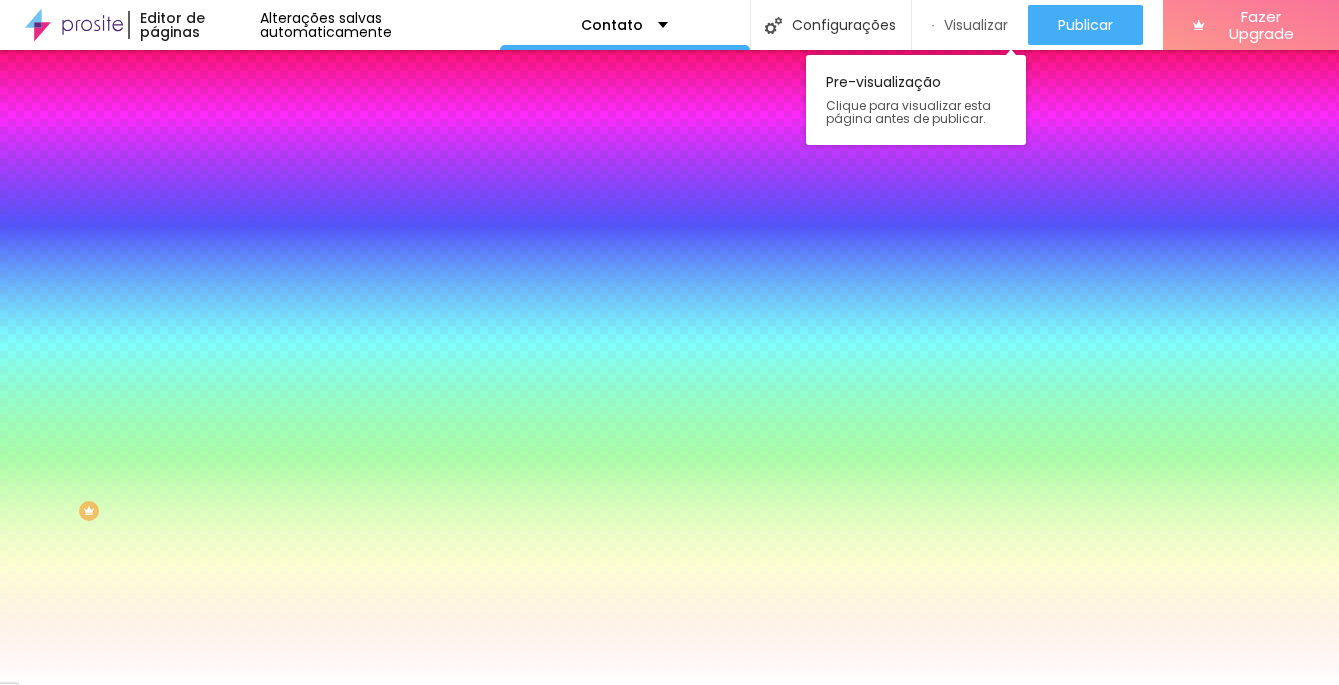 click on "Visualizar" at bounding box center (976, 25) 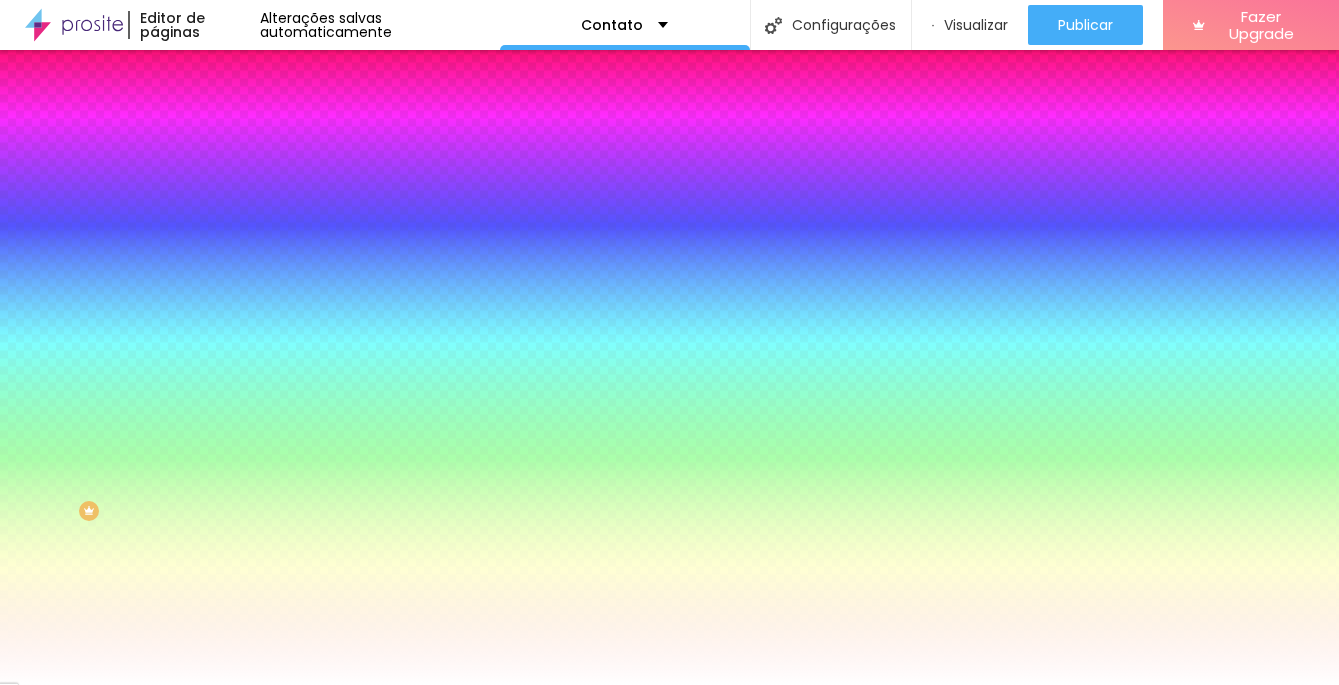 click on "DESATIVADO" at bounding box center (266, 501) 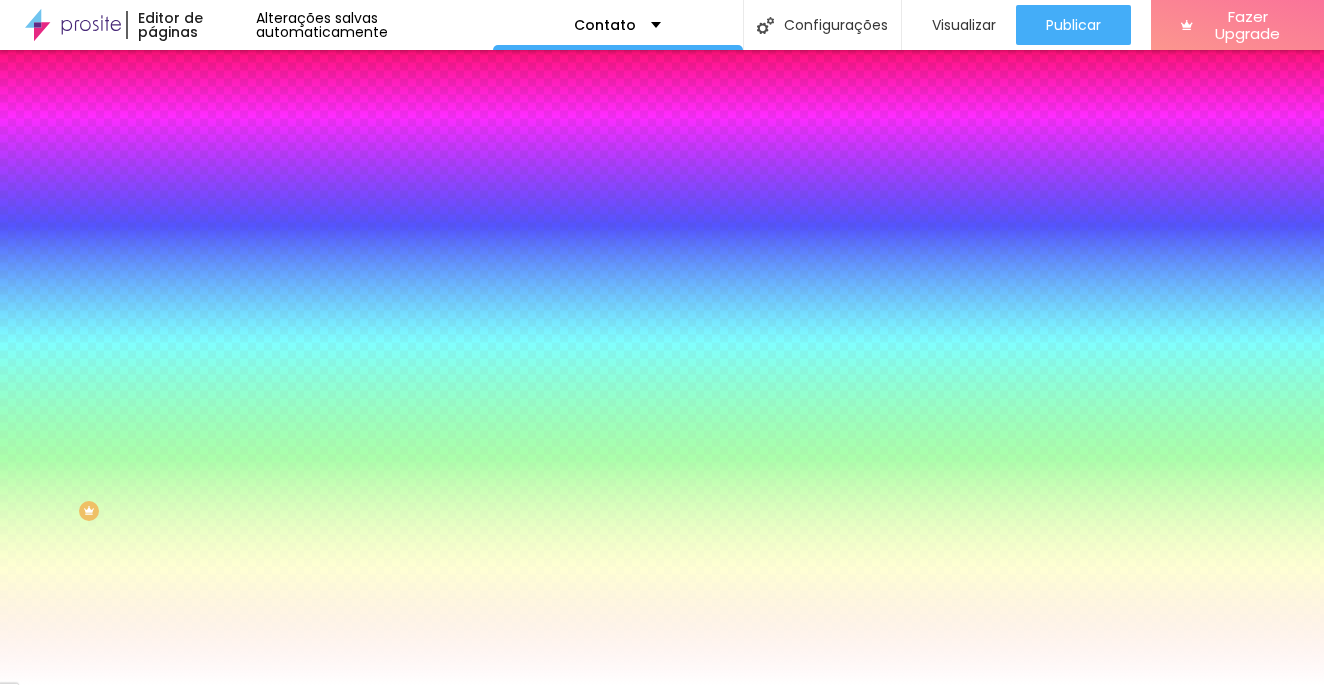 drag, startPoint x: 205, startPoint y: 553, endPoint x: 280, endPoint y: 563, distance: 75.66373 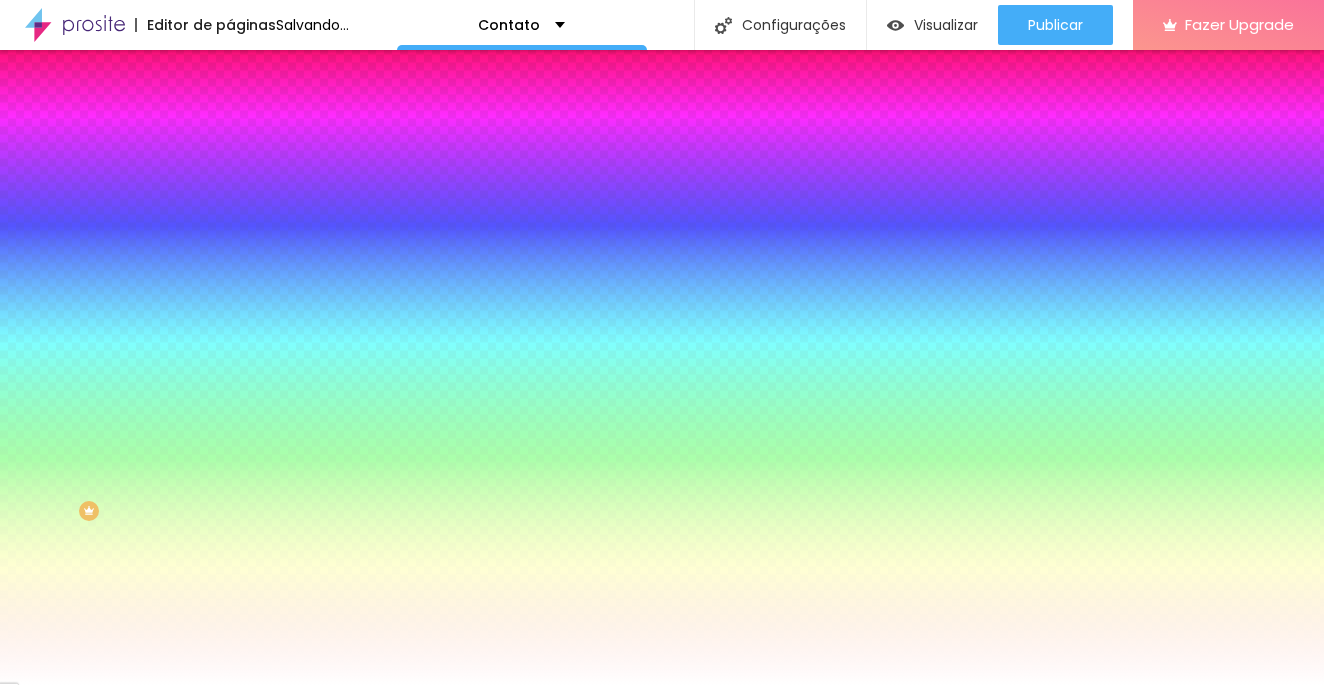 drag, startPoint x: 204, startPoint y: 621, endPoint x: 263, endPoint y: 625, distance: 59.135437 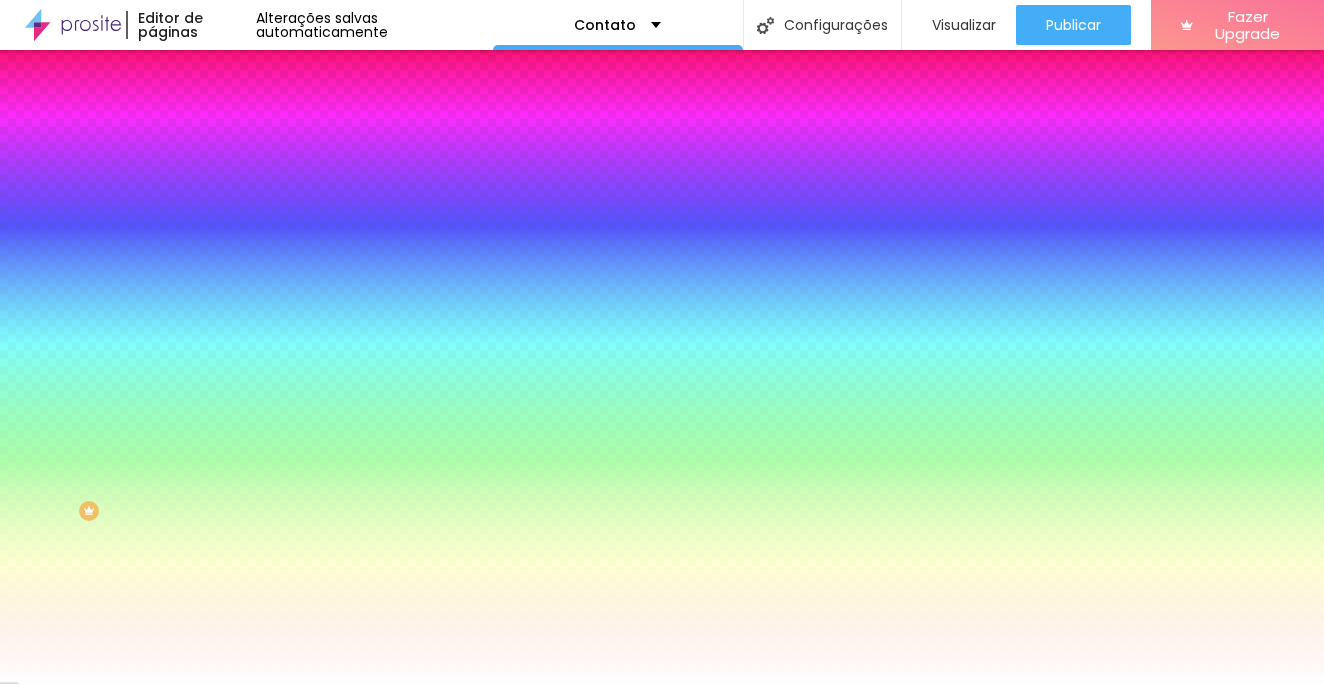 click at bounding box center (64, 786) 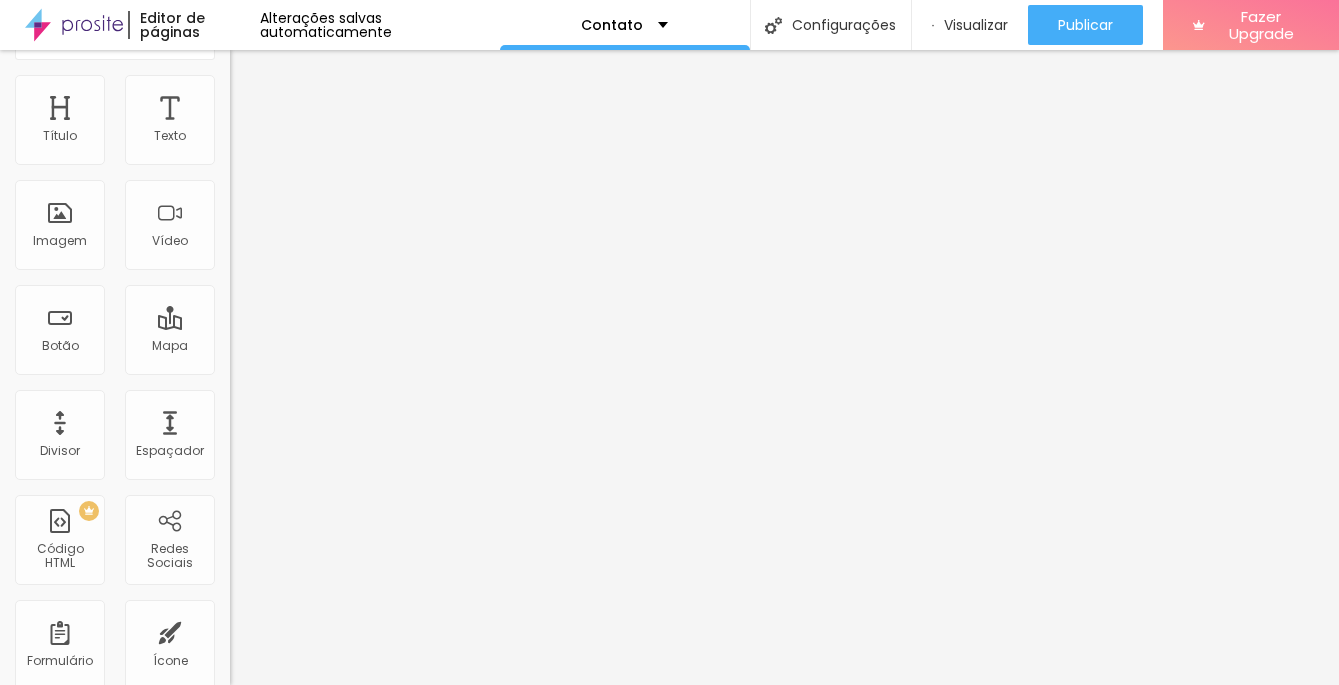 scroll, scrollTop: 0, scrollLeft: 0, axis: both 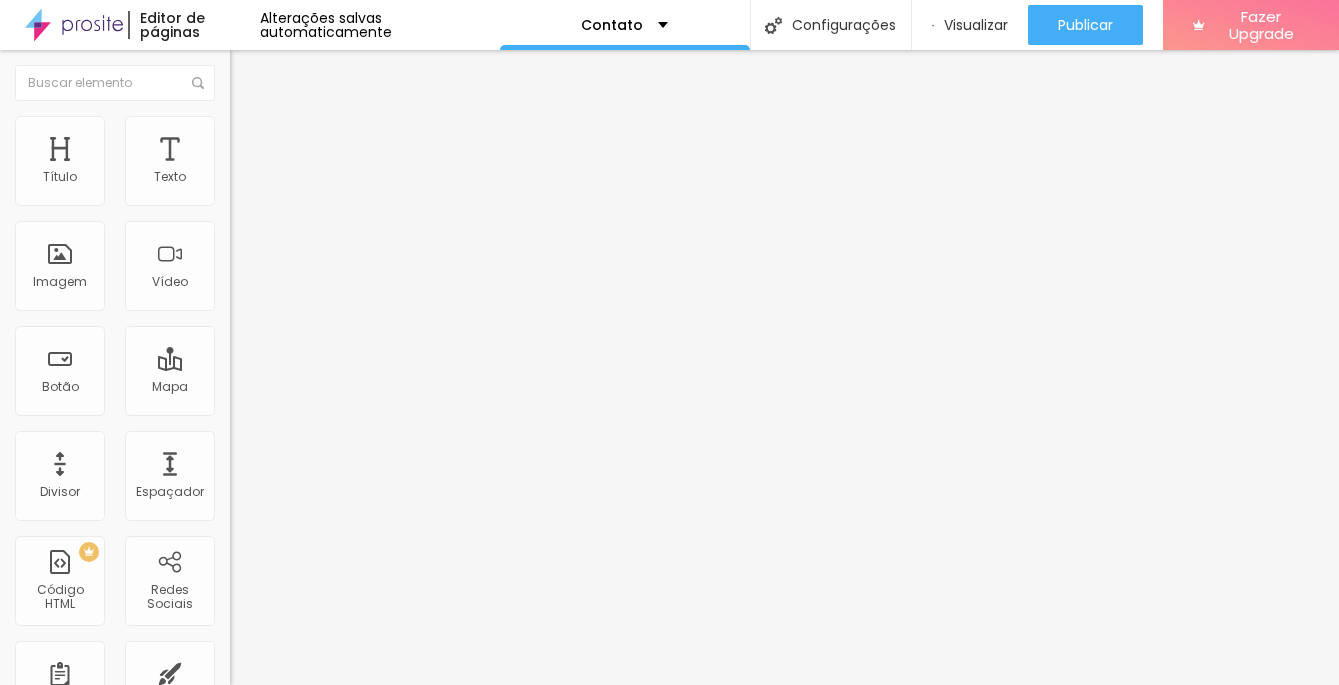 click at bounding box center (239, 125) 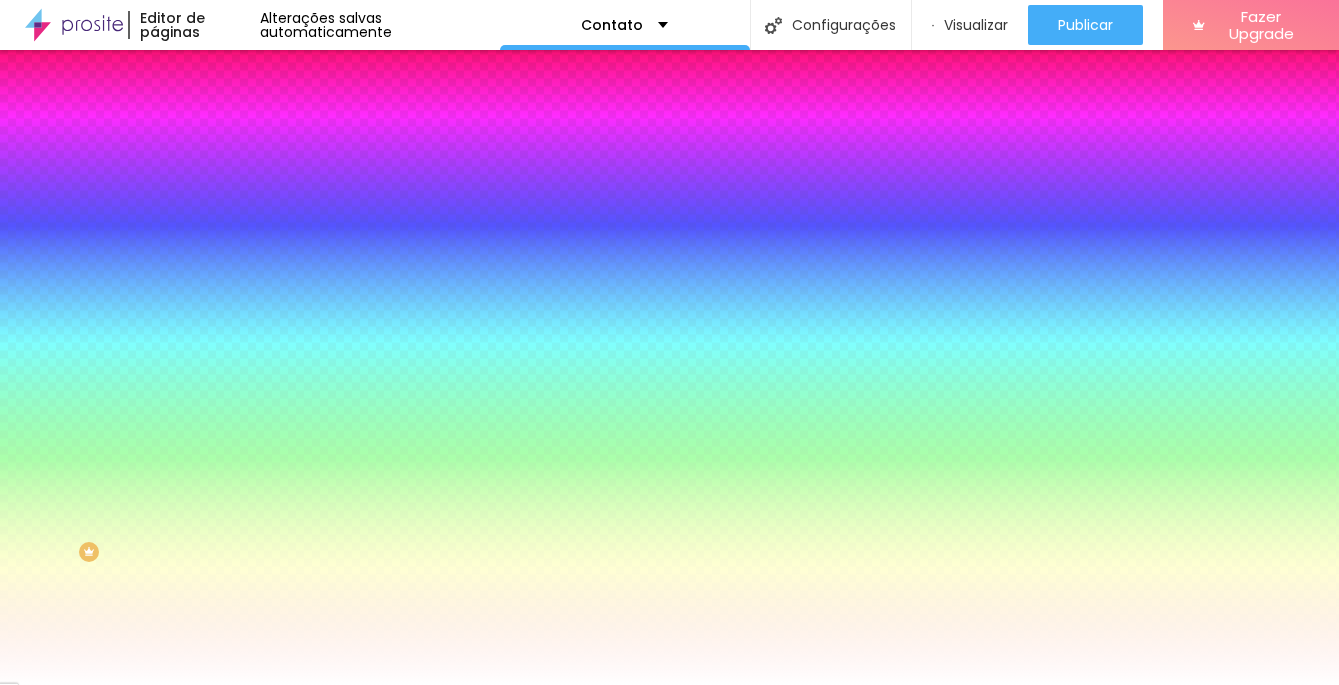 click on "Avançado" at bounding box center [345, 146] 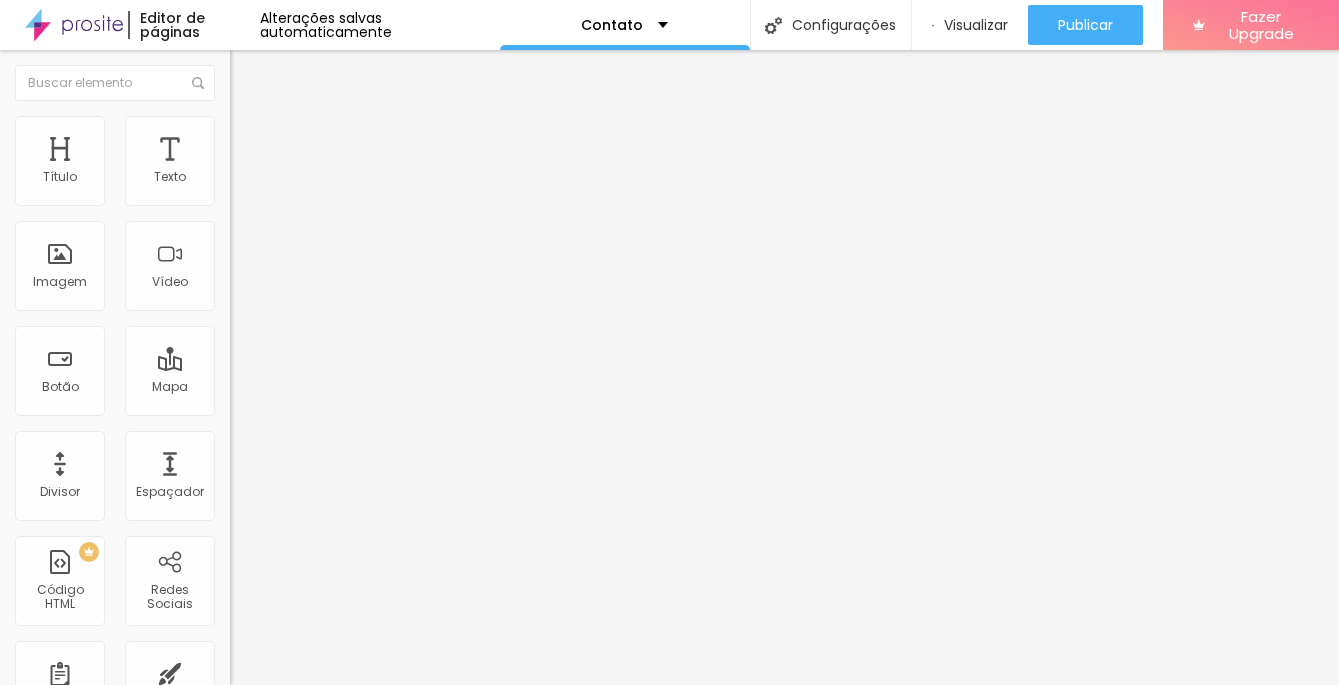 click at bounding box center (239, 125) 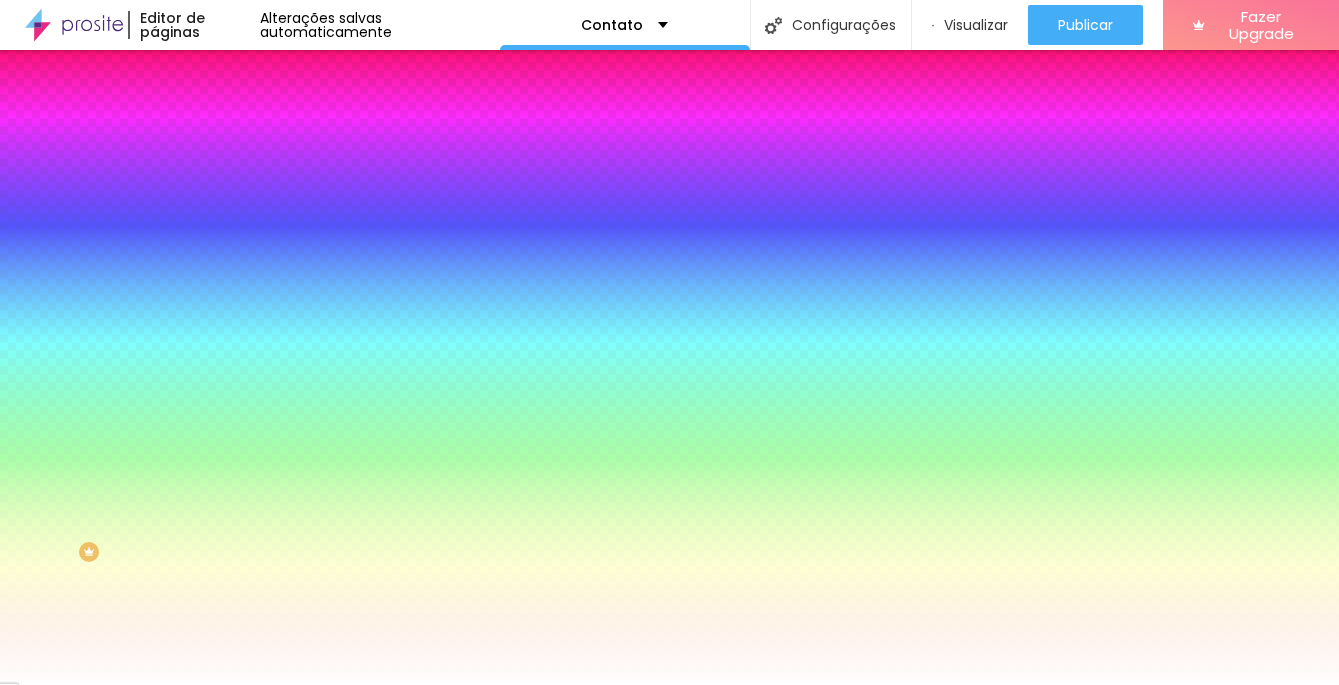 type on "5" 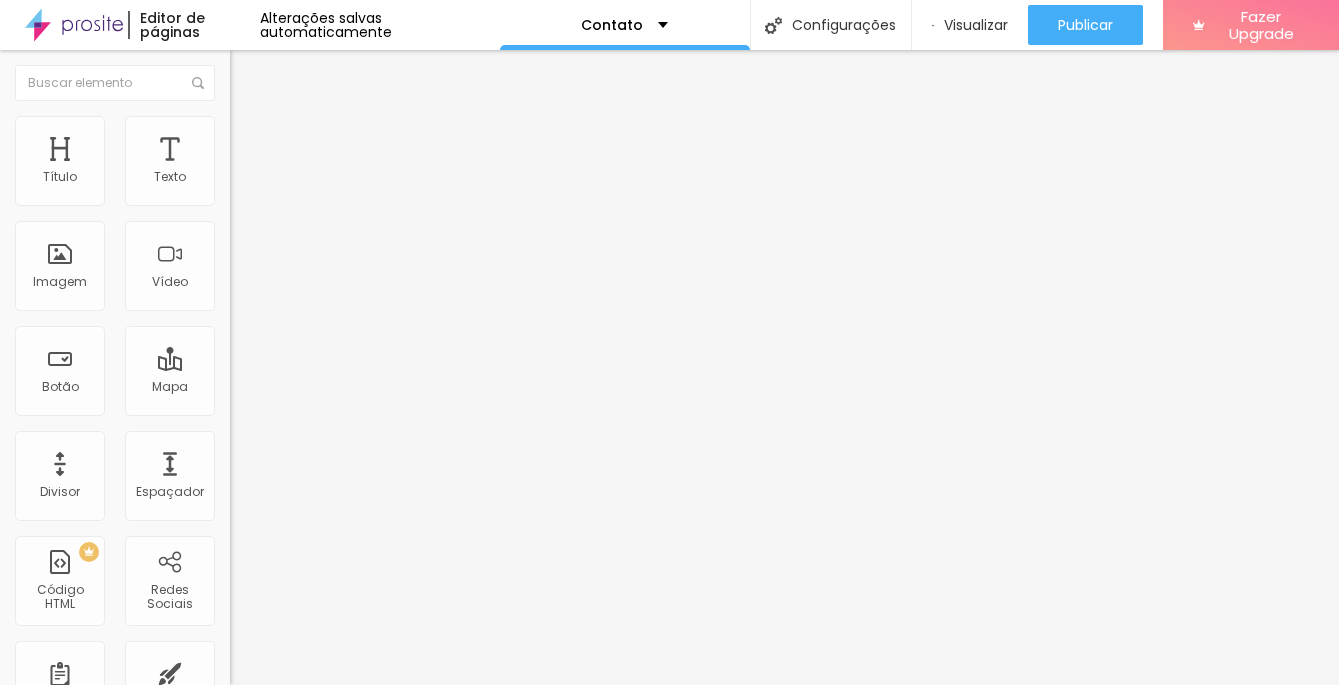 click on "Estilo" at bounding box center (345, 126) 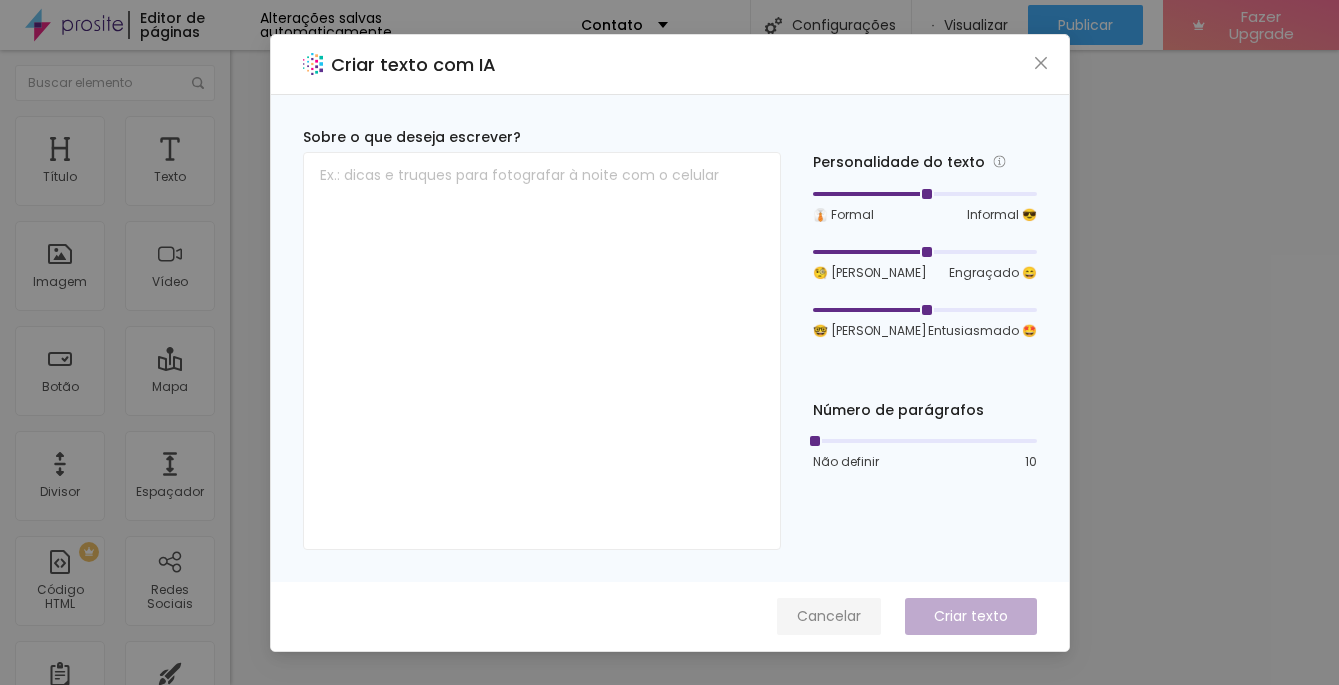 click on "Cancelar" at bounding box center (829, 616) 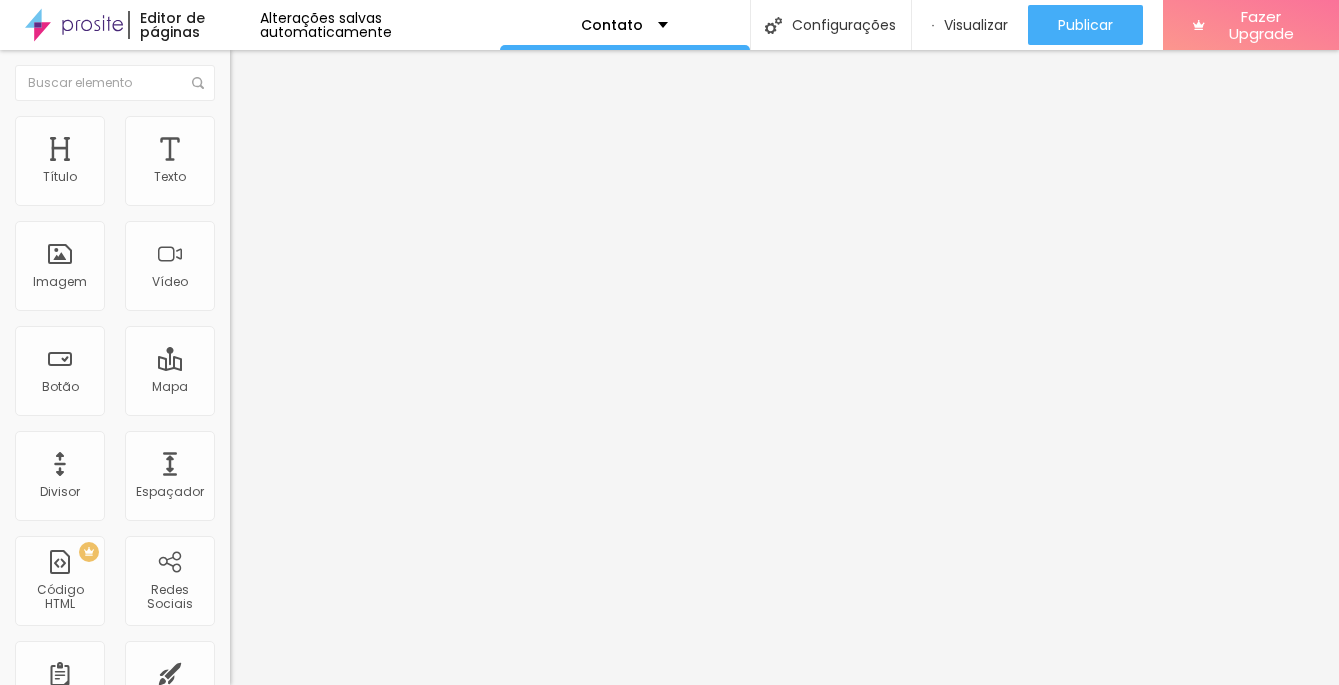 click on "Estilo" at bounding box center (263, 129) 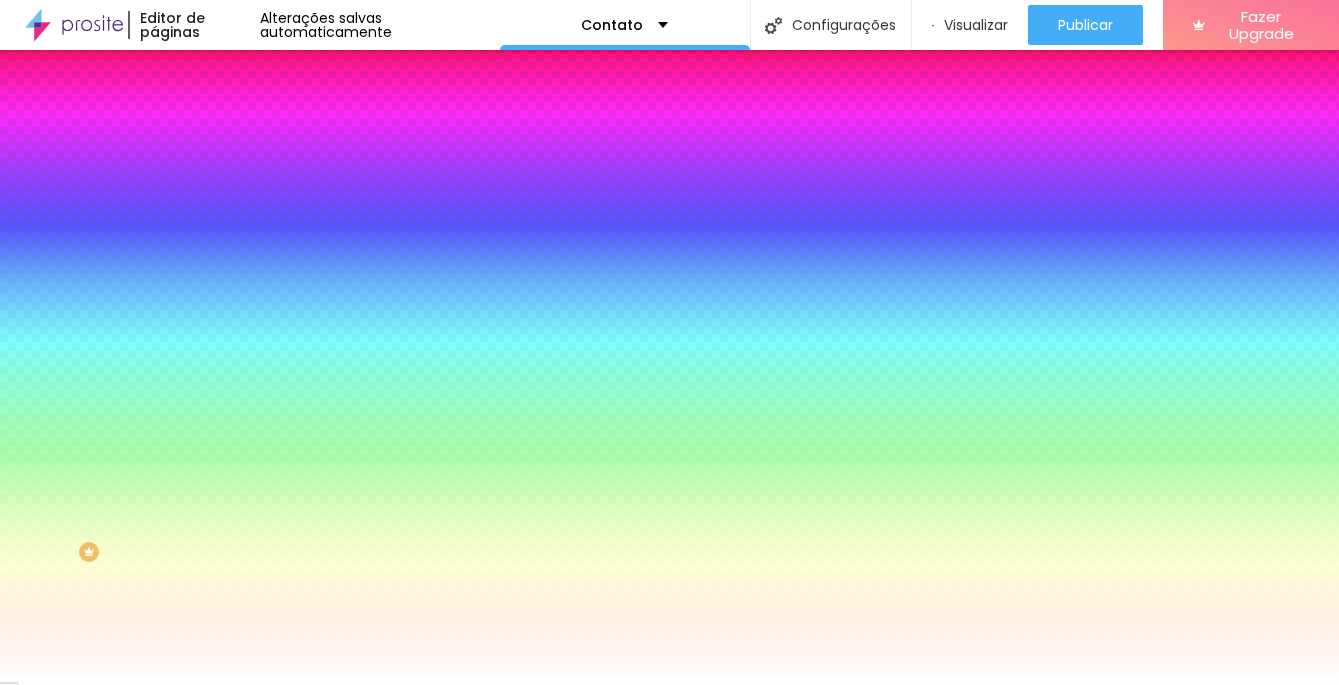click on "Conteúdo" at bounding box center (279, 109) 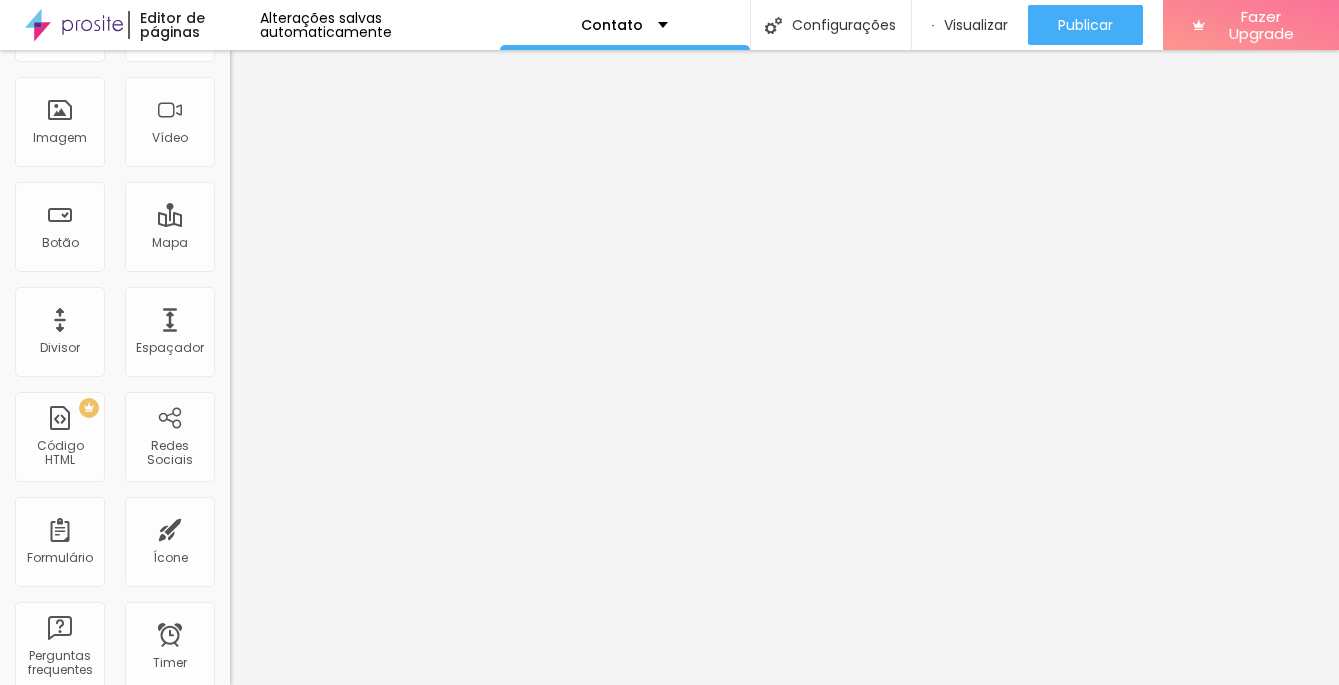 scroll, scrollTop: 0, scrollLeft: 0, axis: both 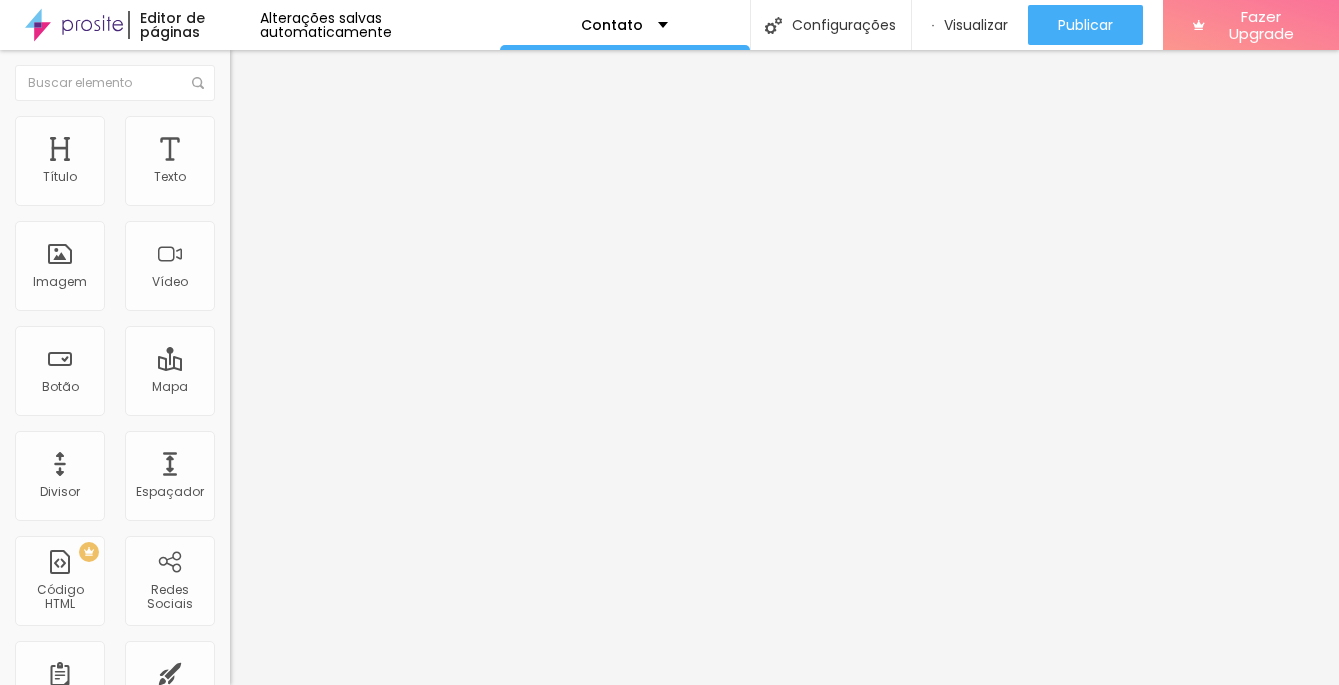 click at bounding box center [239, 125] 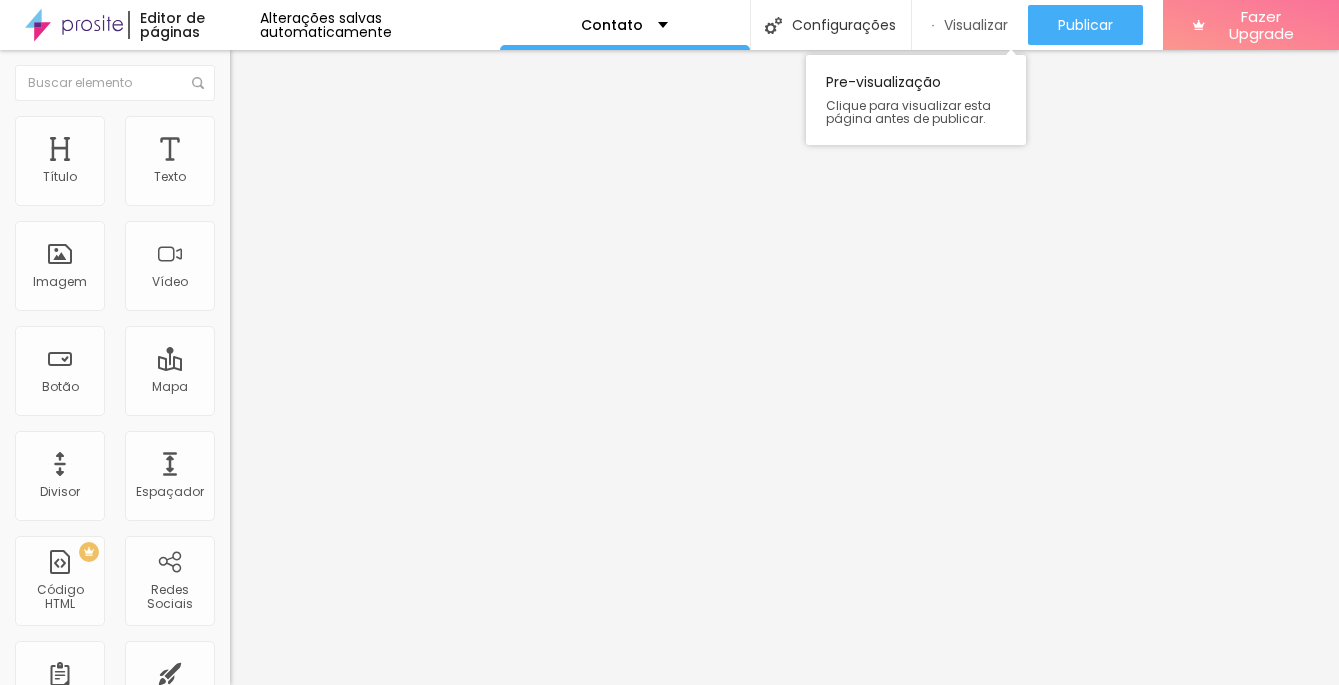 click on "Visualizar" at bounding box center [976, 25] 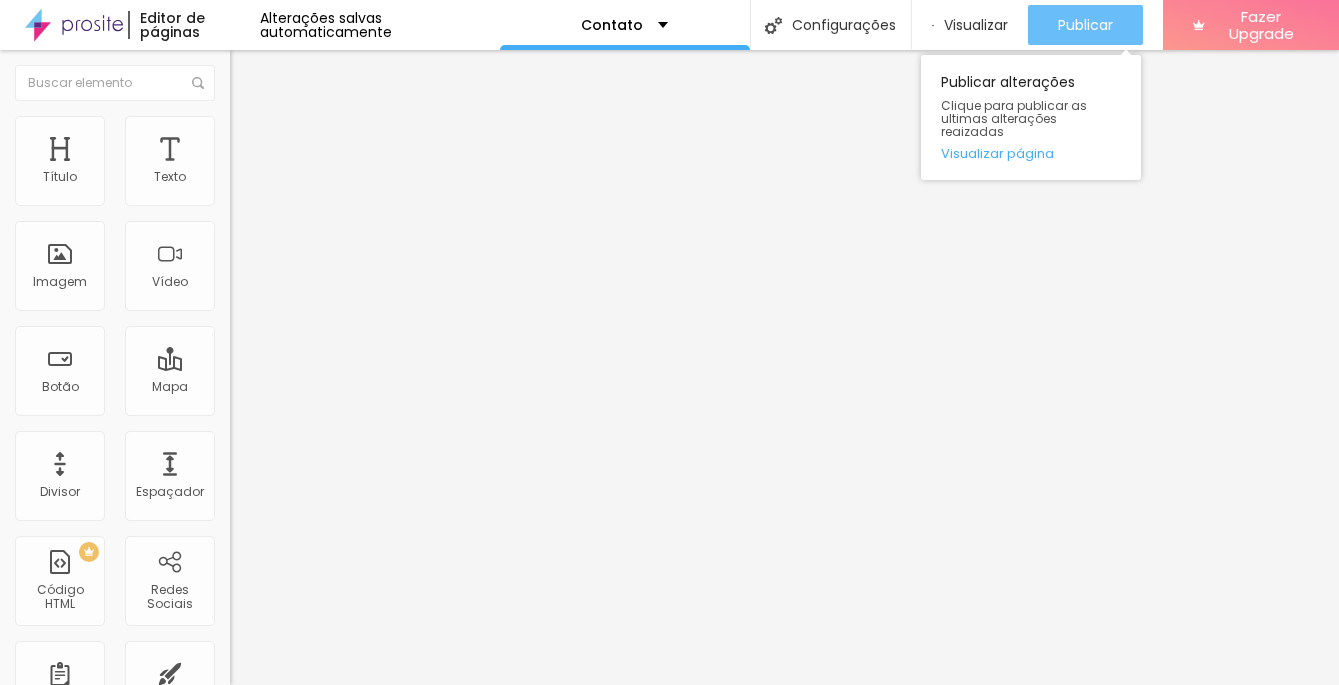 click on "Publicar" at bounding box center (1085, 25) 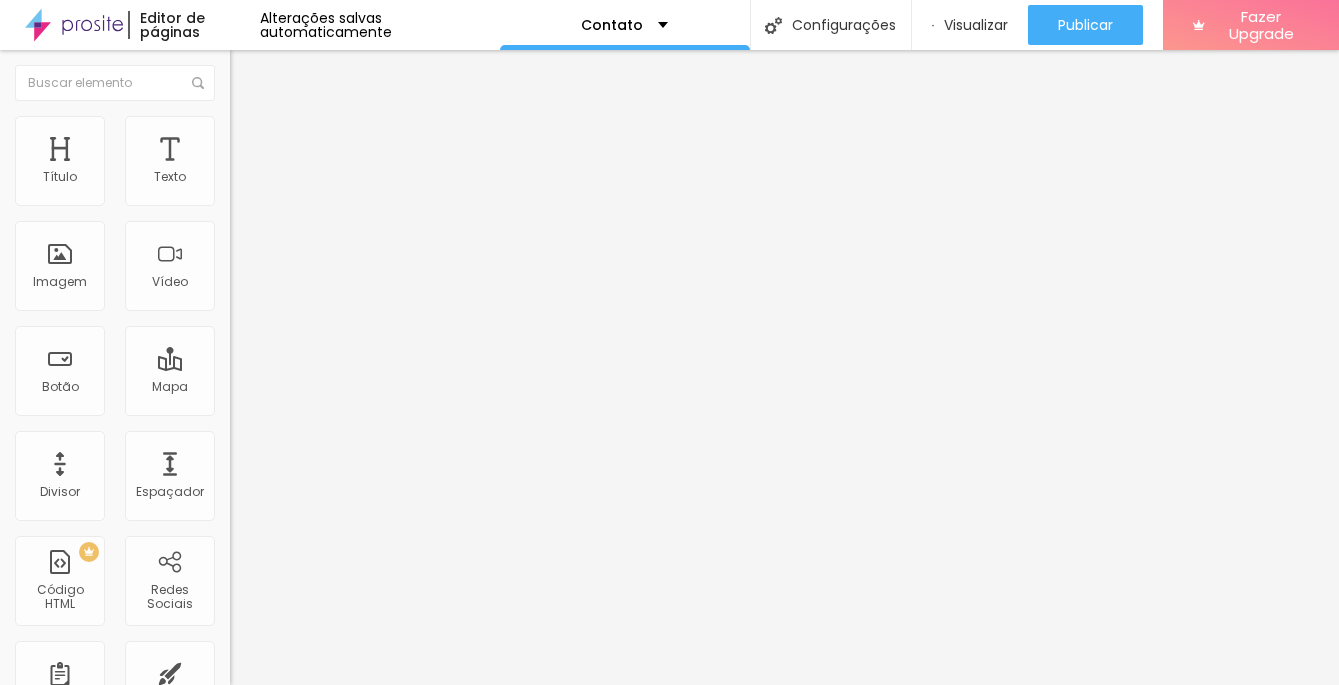 click at bounding box center (239, 125) 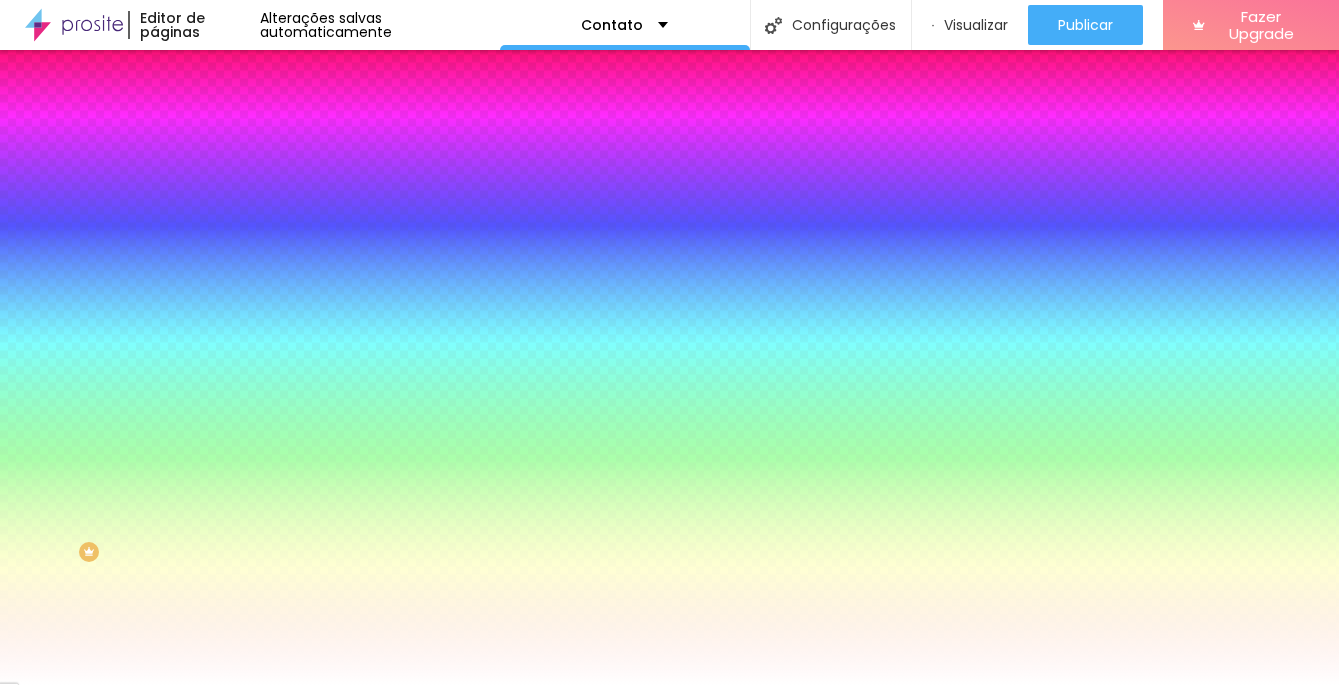 click 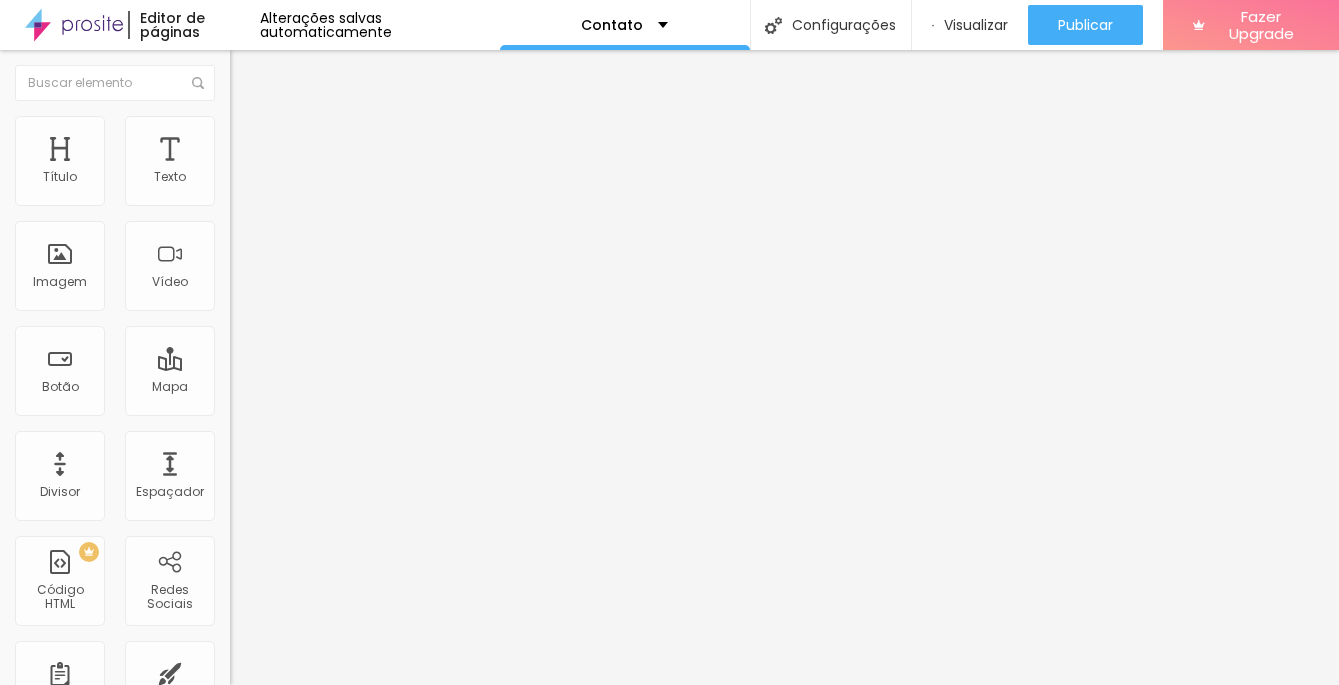click on "Estilo" at bounding box center [263, 129] 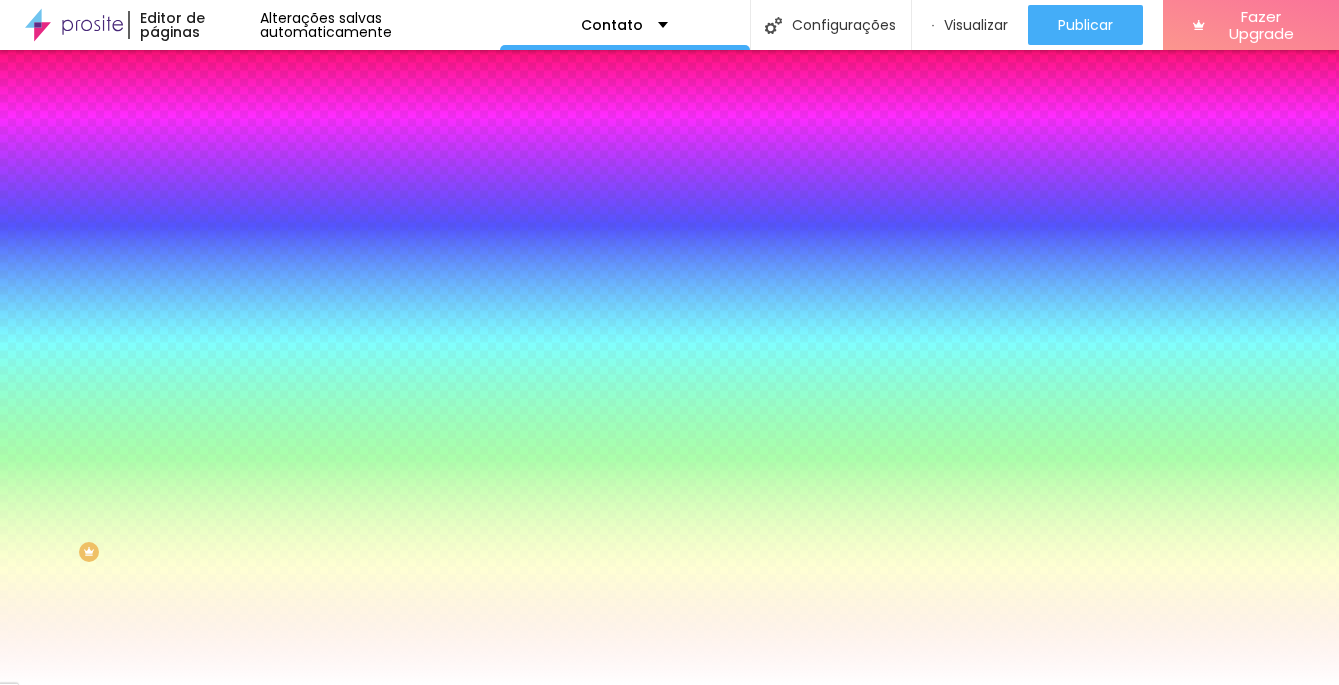 click 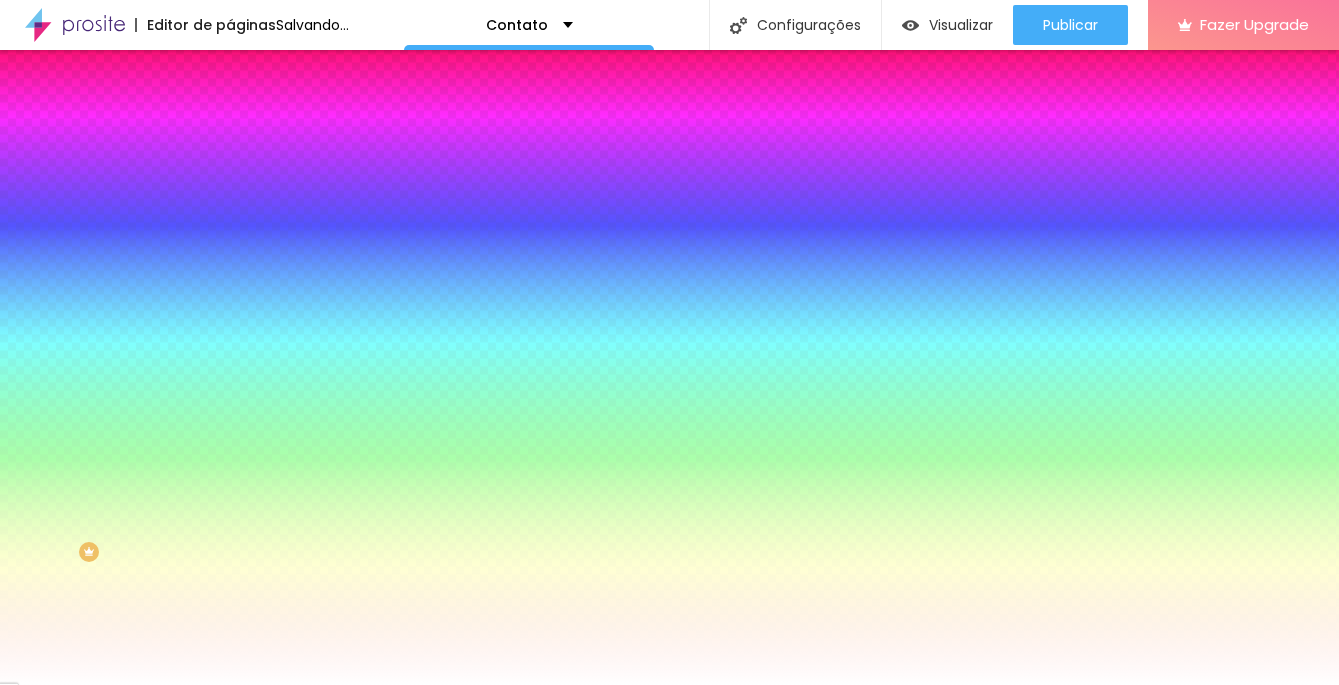 type on "1" 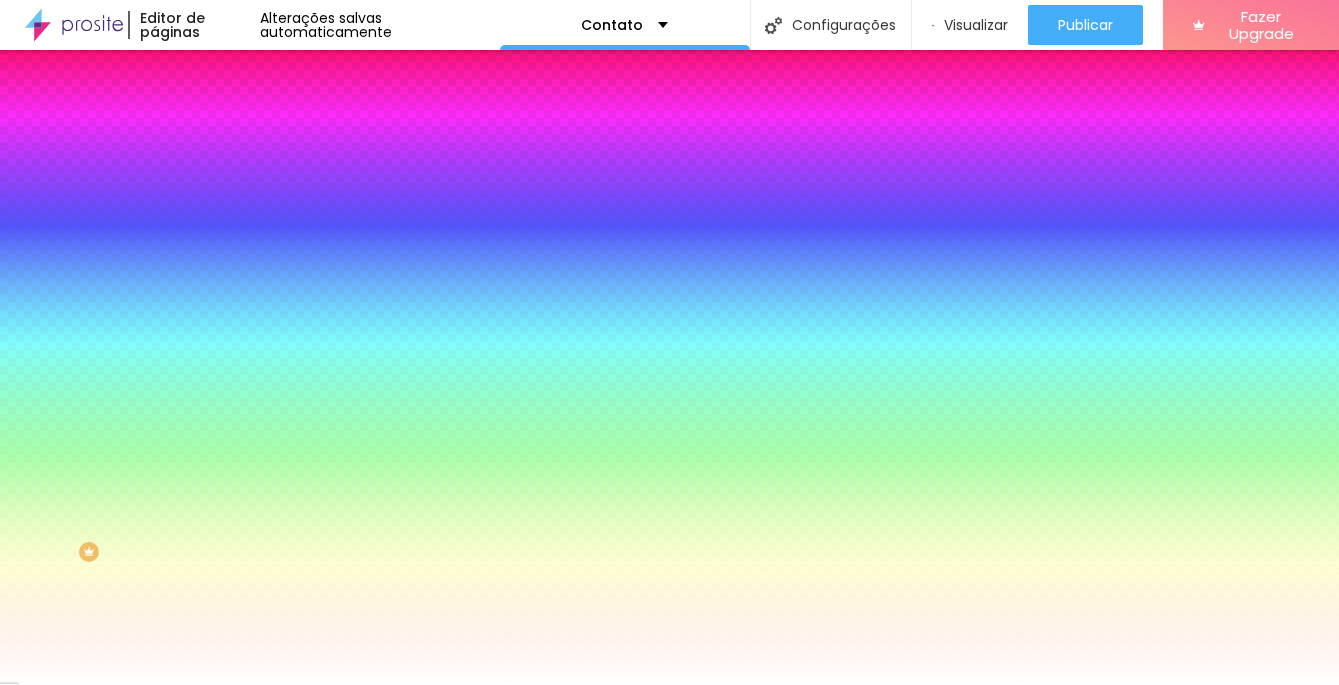 drag, startPoint x: 199, startPoint y: 421, endPoint x: 69, endPoint y: 430, distance: 130.31117 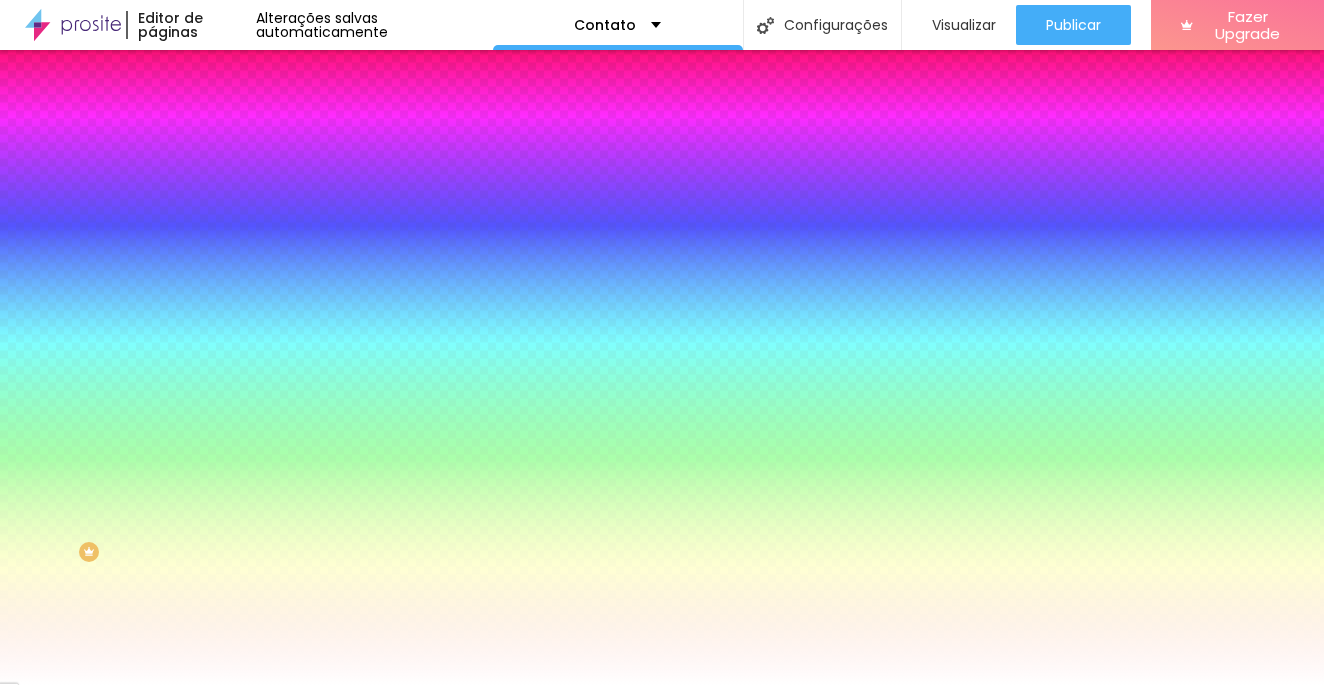 click at bounding box center [662, 685] 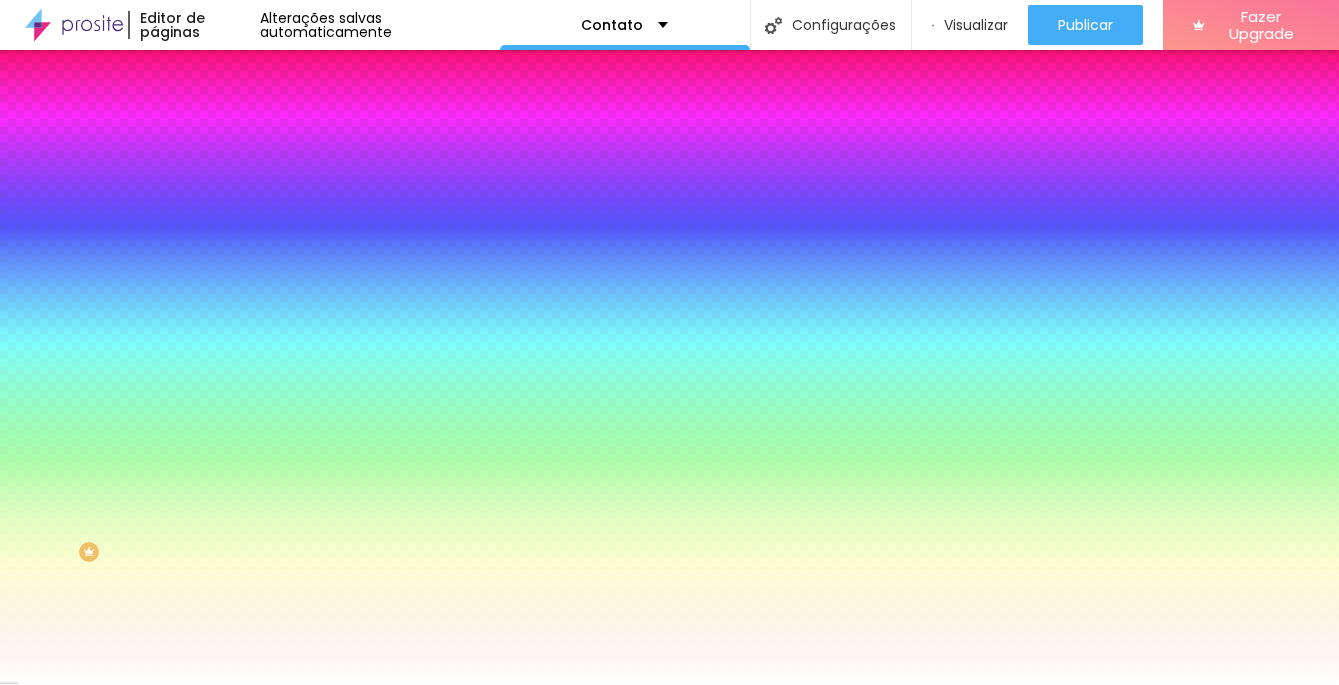 click 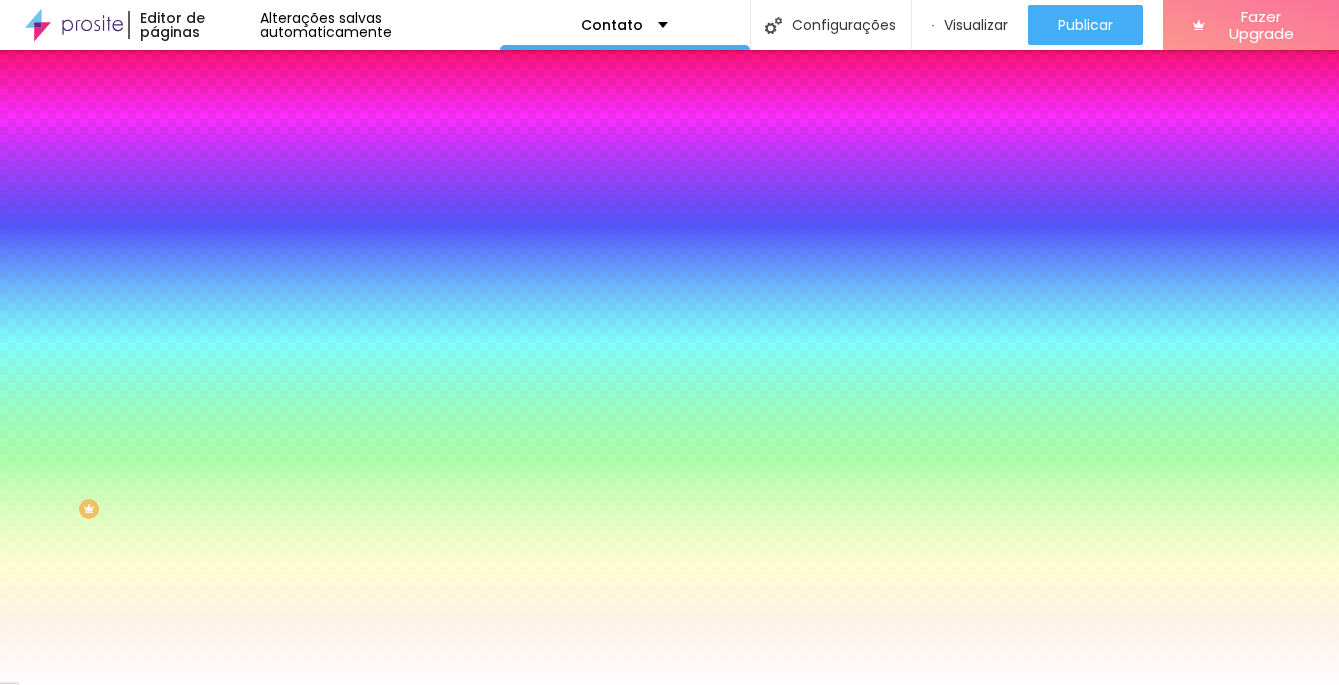 scroll, scrollTop: 41, scrollLeft: 0, axis: vertical 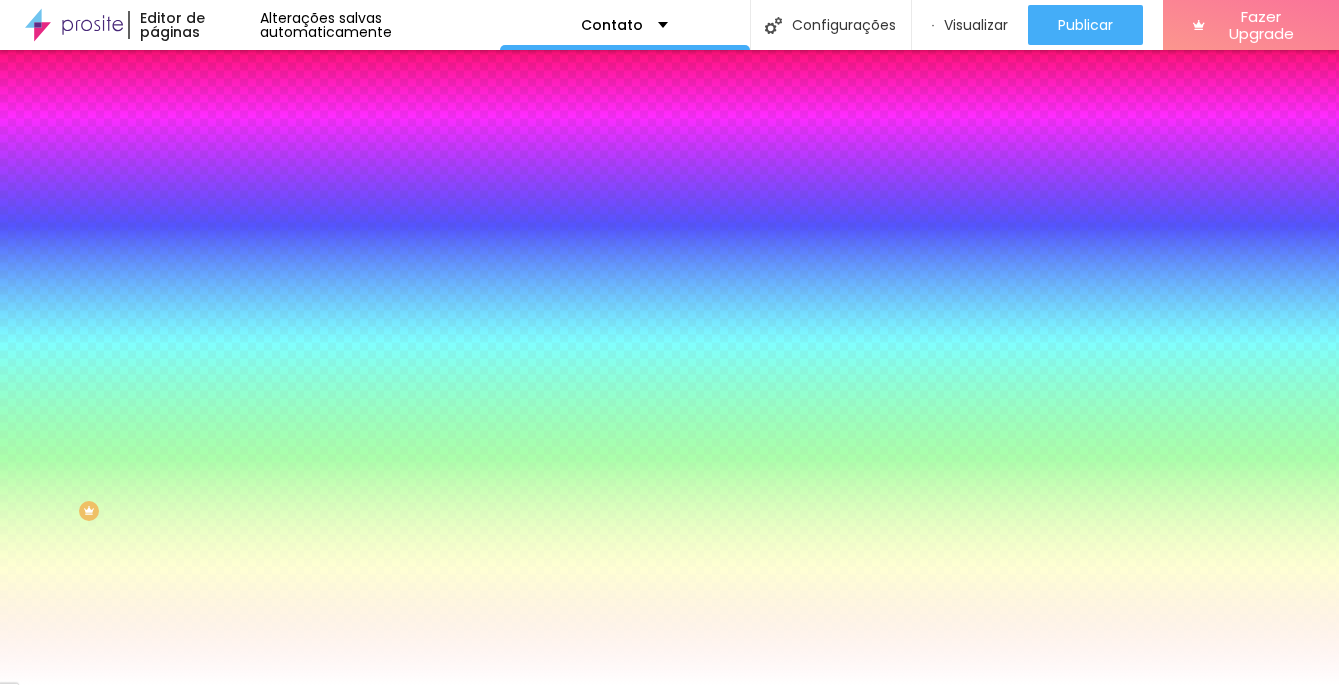click 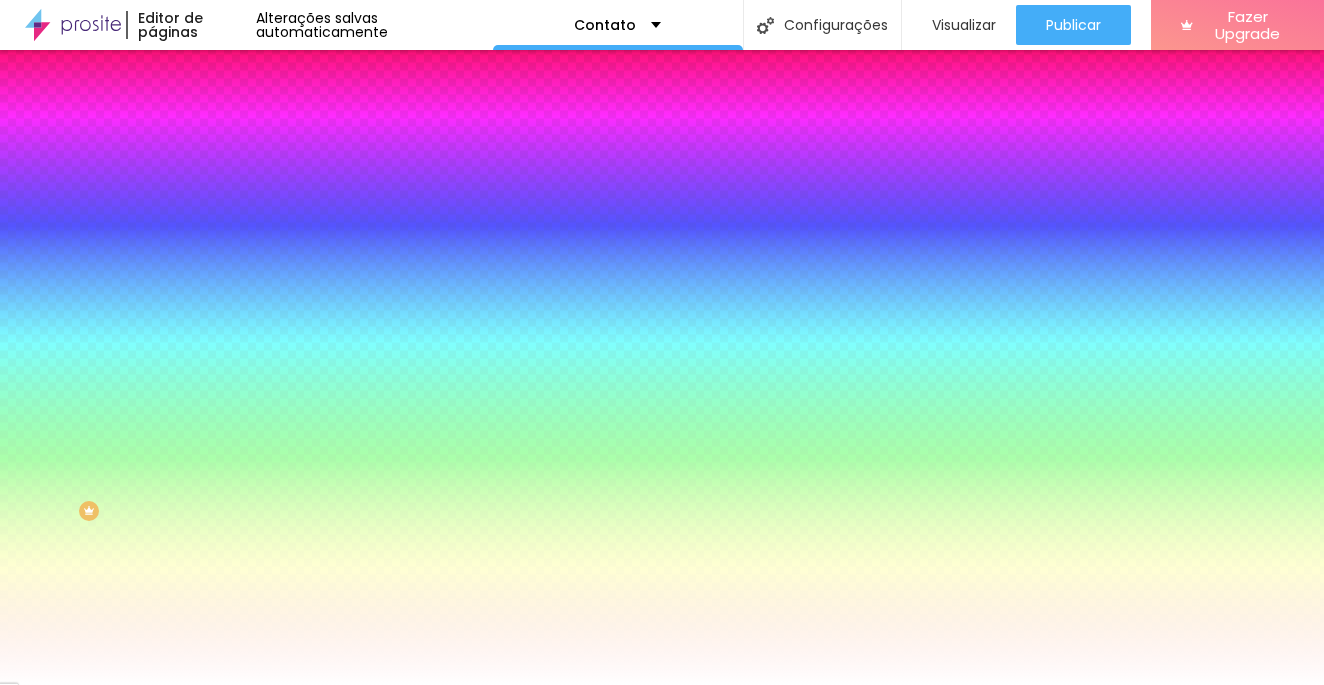 click at bounding box center (662, 685) 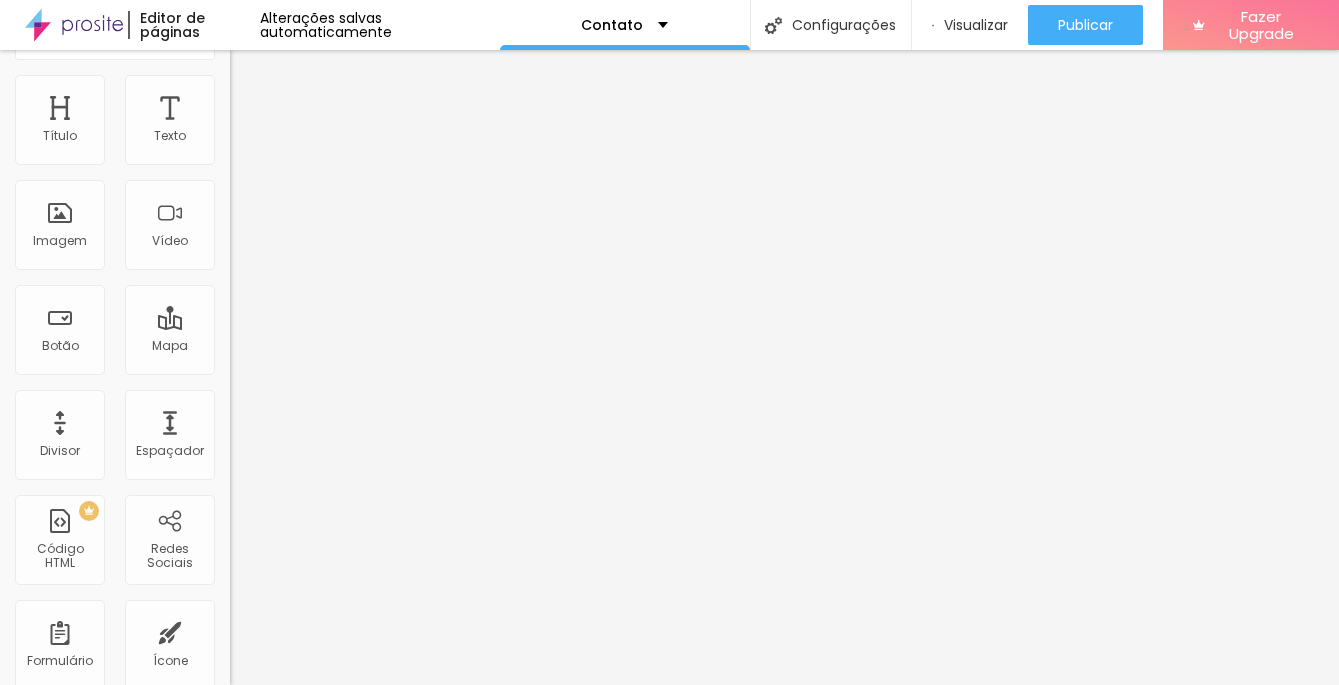 scroll, scrollTop: 0, scrollLeft: 0, axis: both 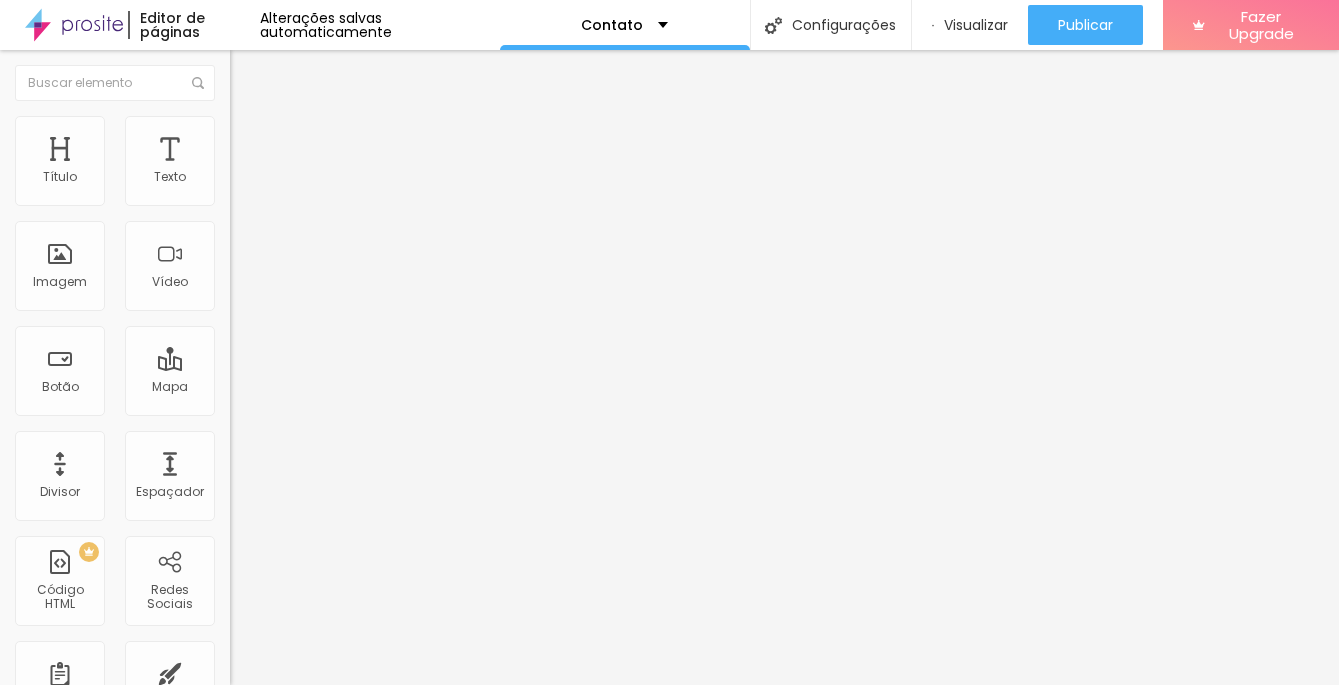click on "Estilo" at bounding box center (345, 126) 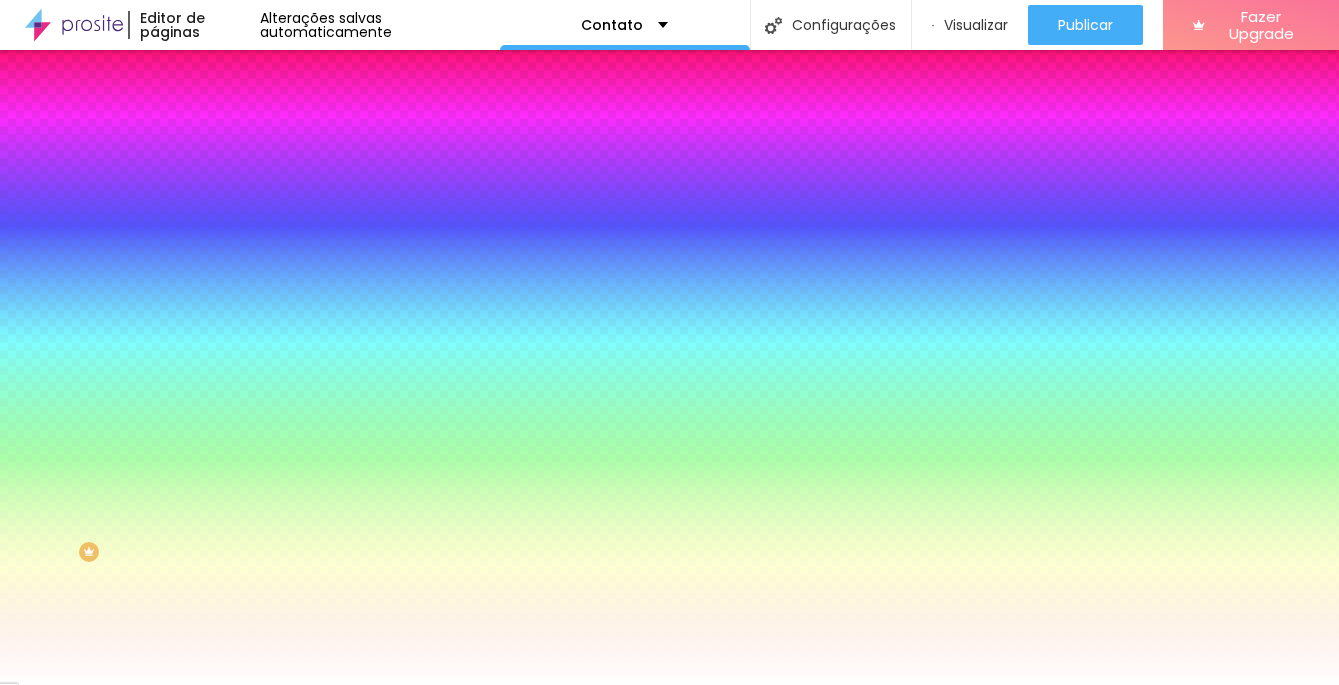 click on "Avançado" at bounding box center (345, 146) 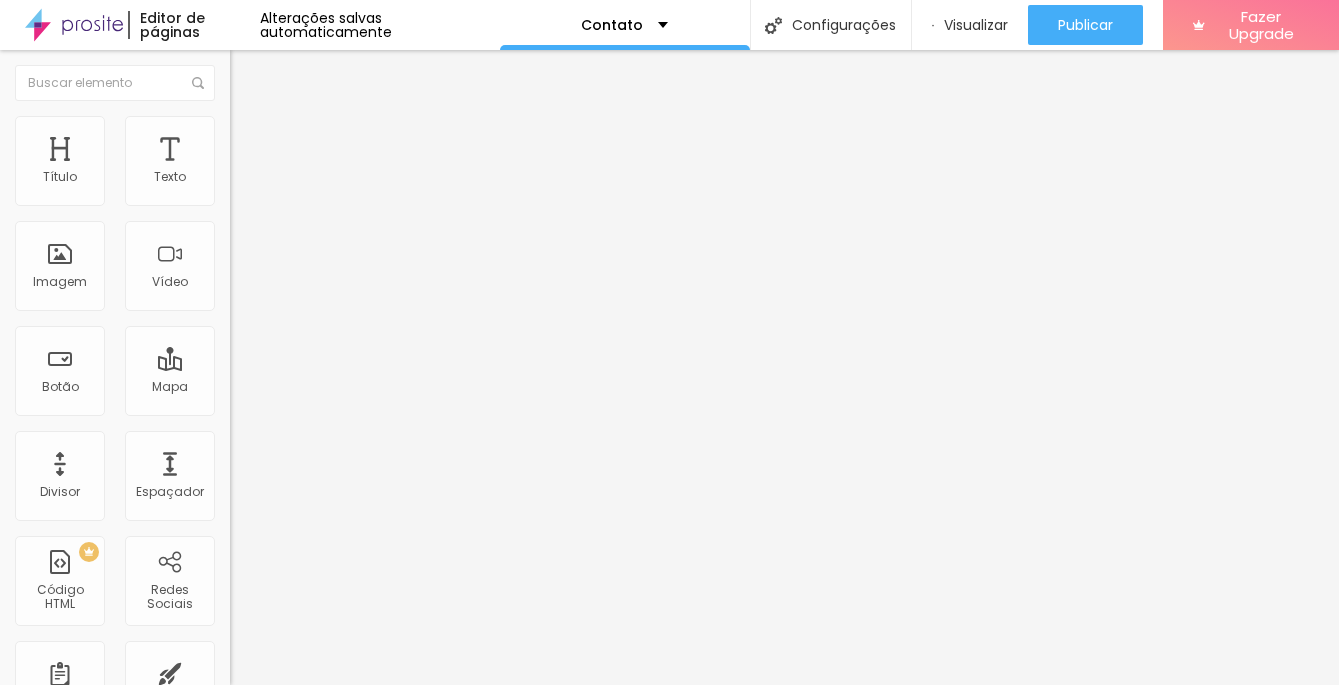 click on "Contato" at bounding box center (345, 185) 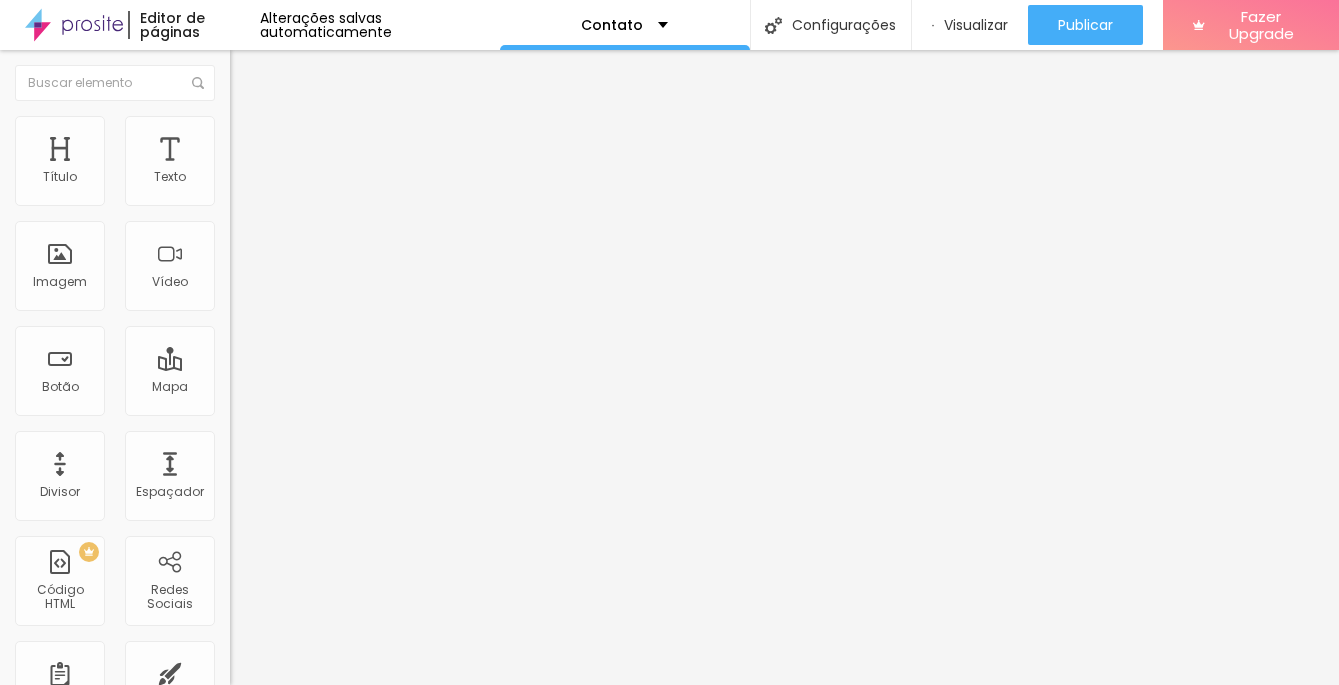click on "Contato Criar novo formulário" at bounding box center [669, 1027] 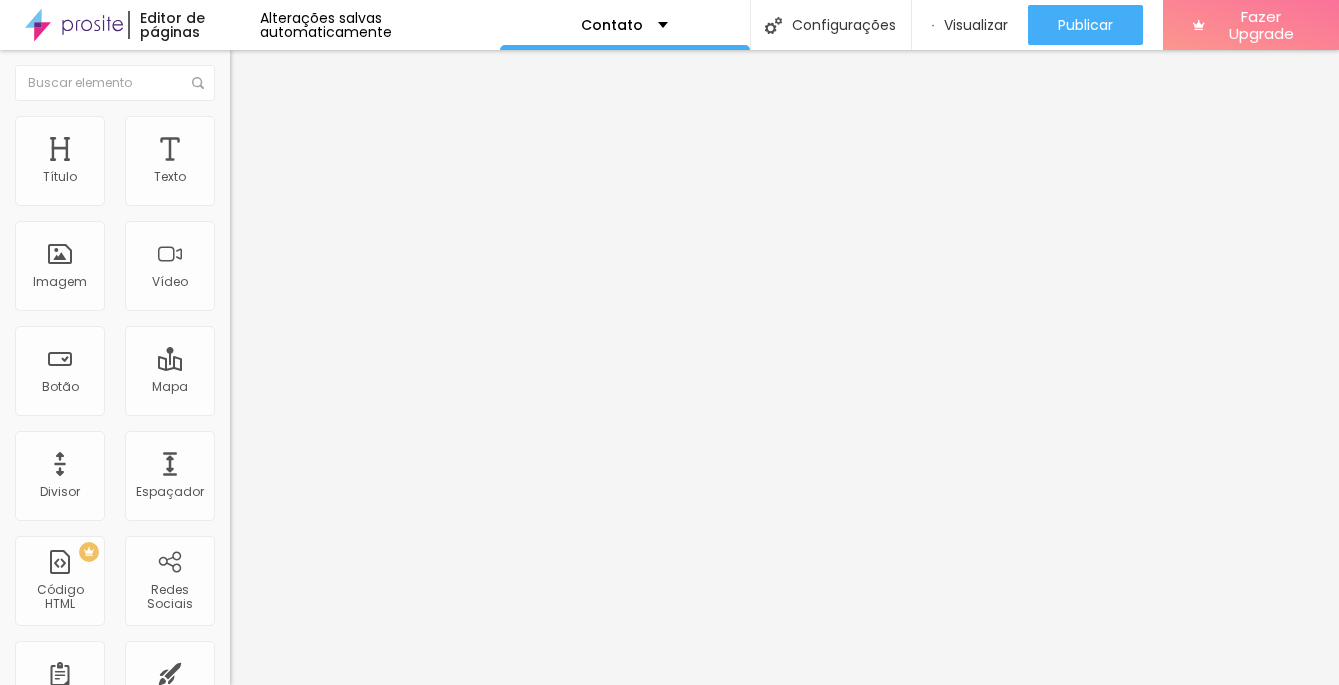 click at bounding box center [239, 125] 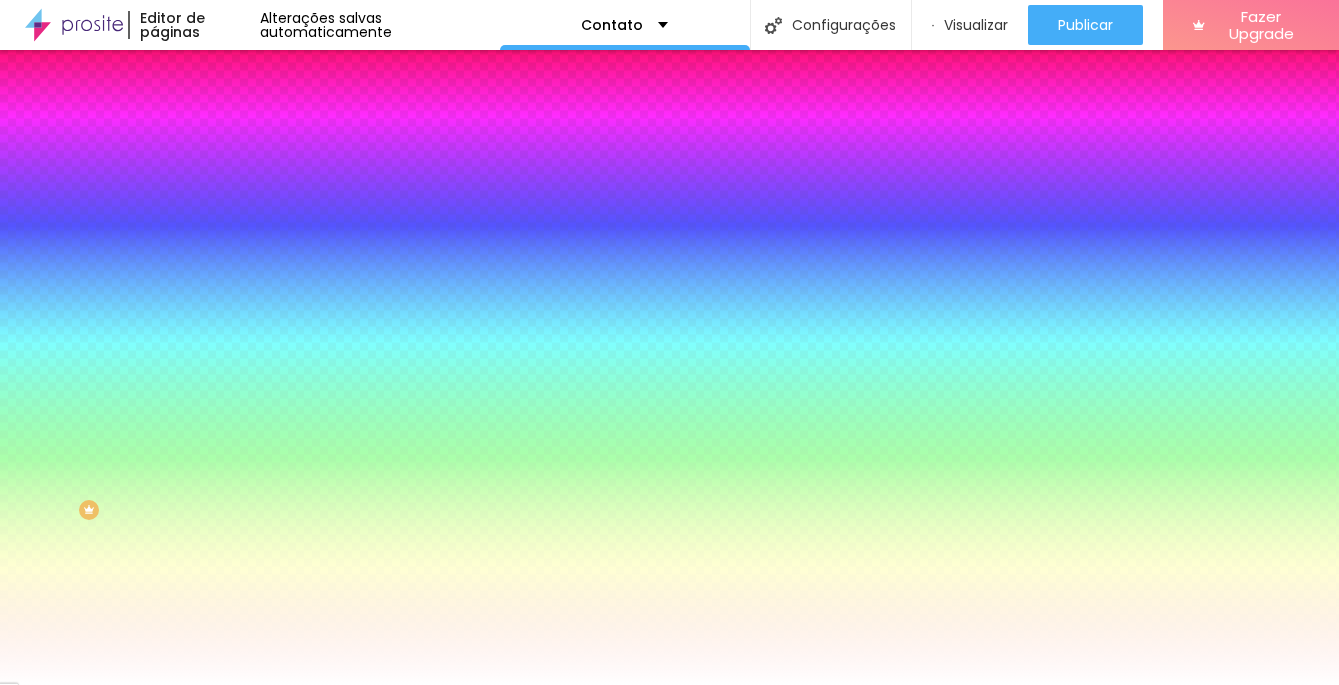 scroll, scrollTop: 41, scrollLeft: 0, axis: vertical 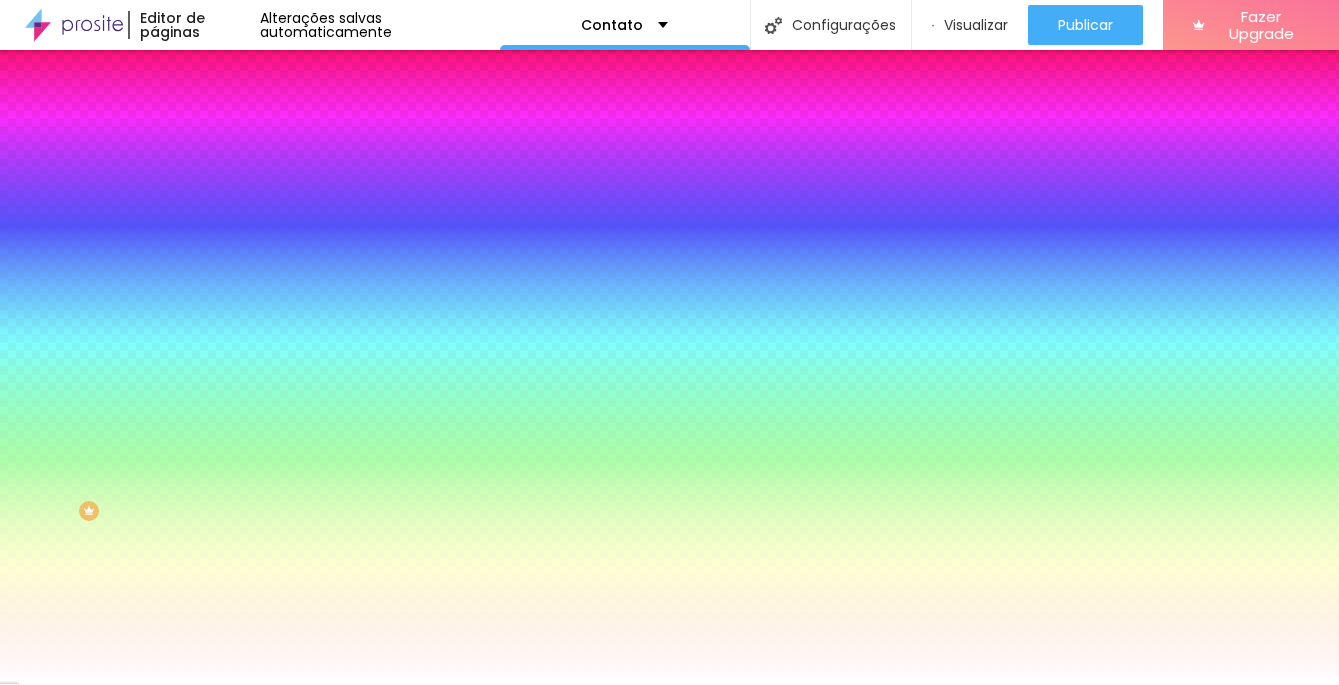 click 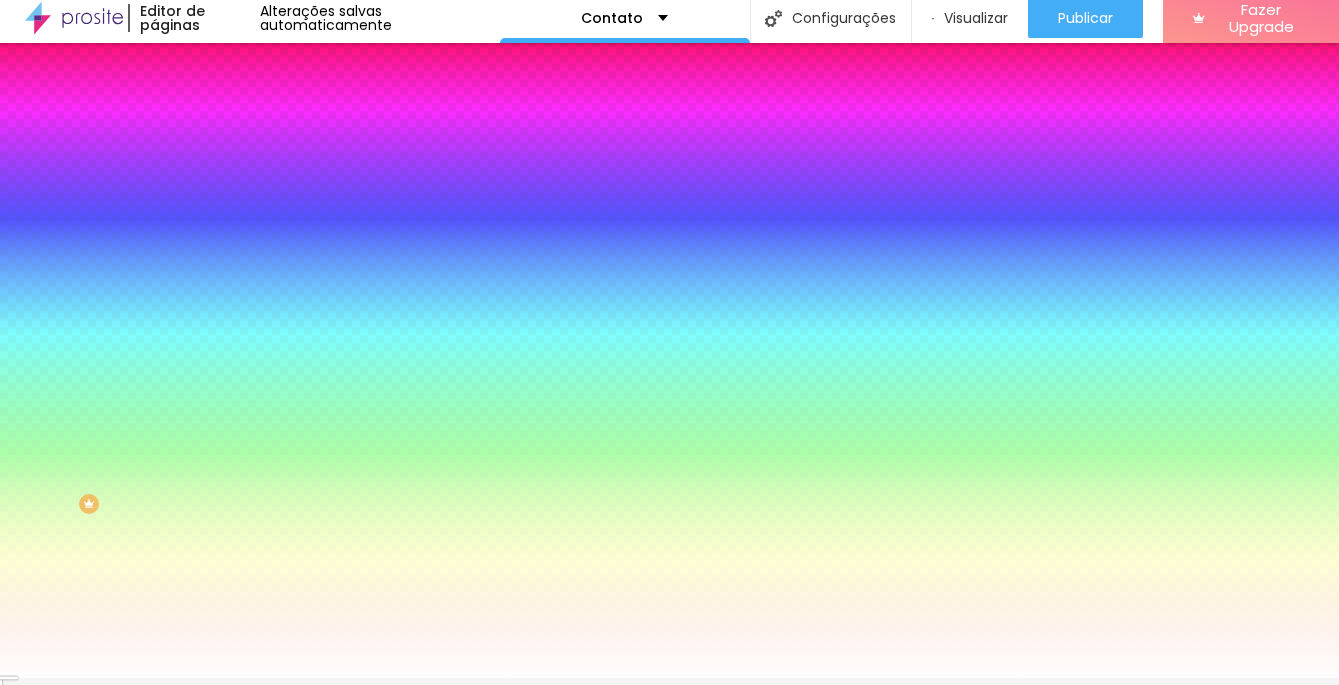 scroll, scrollTop: 0, scrollLeft: 0, axis: both 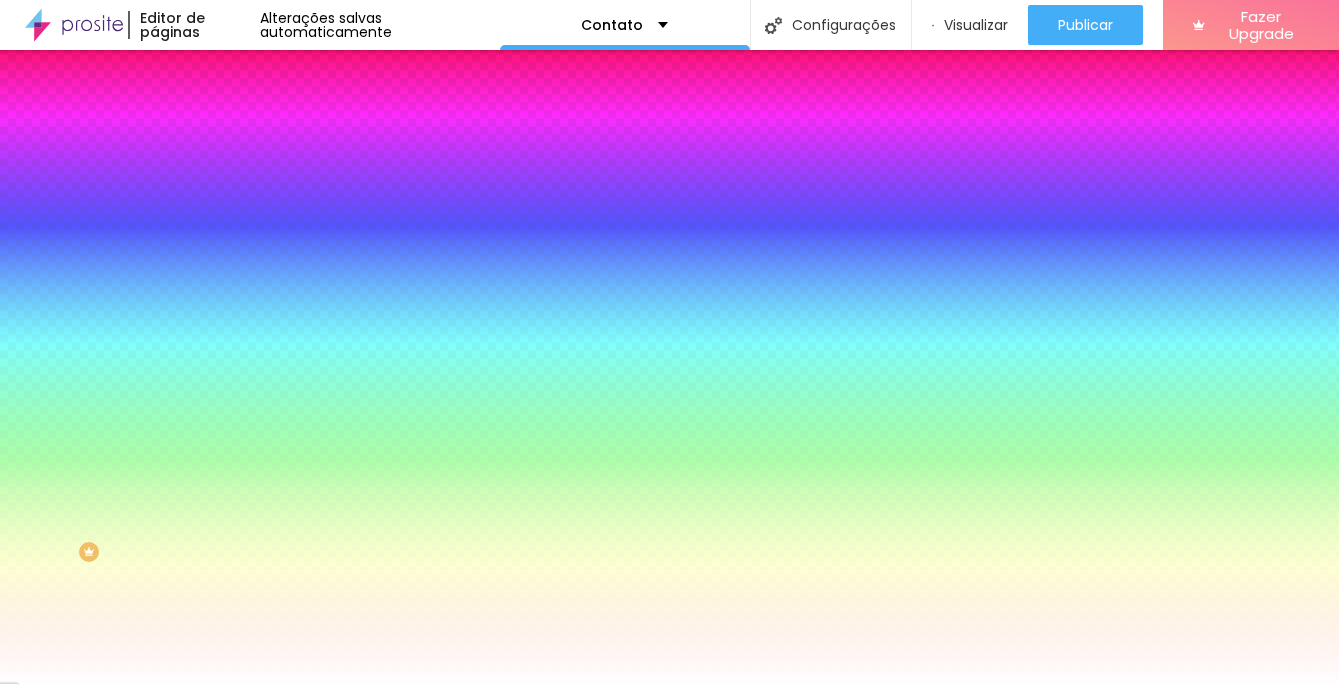 click 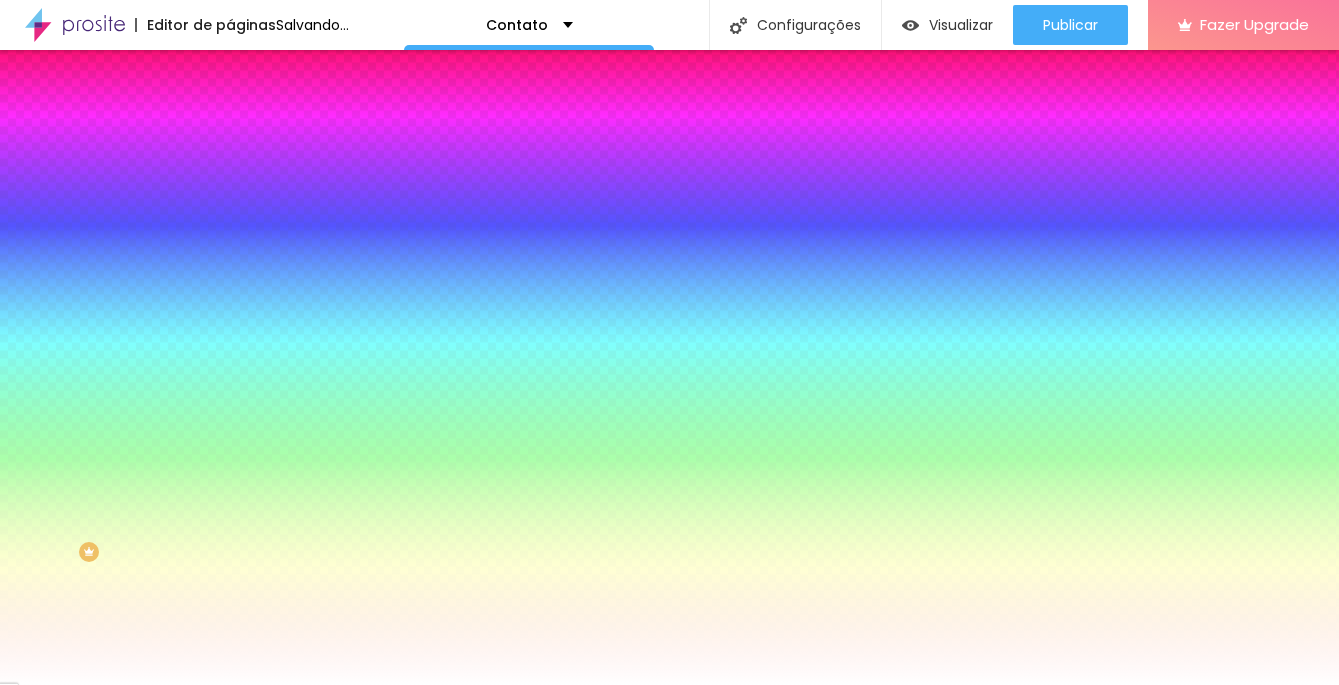 click on "Externa" at bounding box center [30, 719] 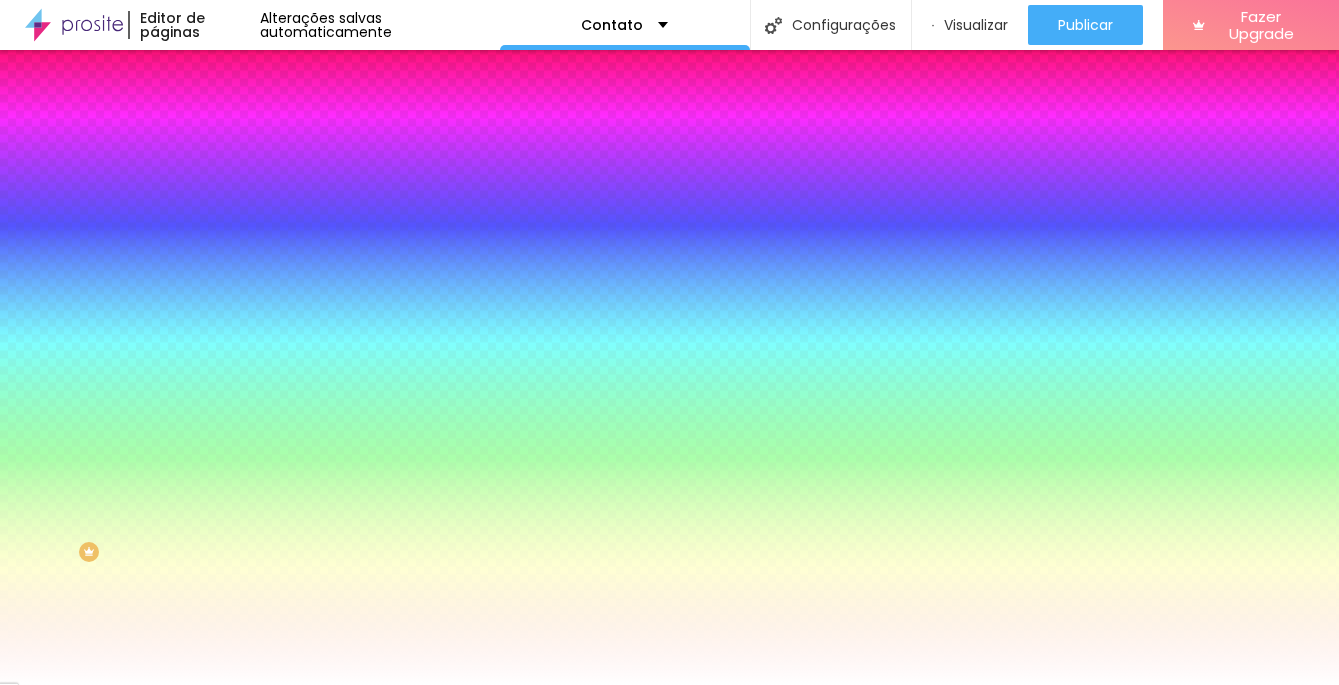 click at bounding box center (669, 697) 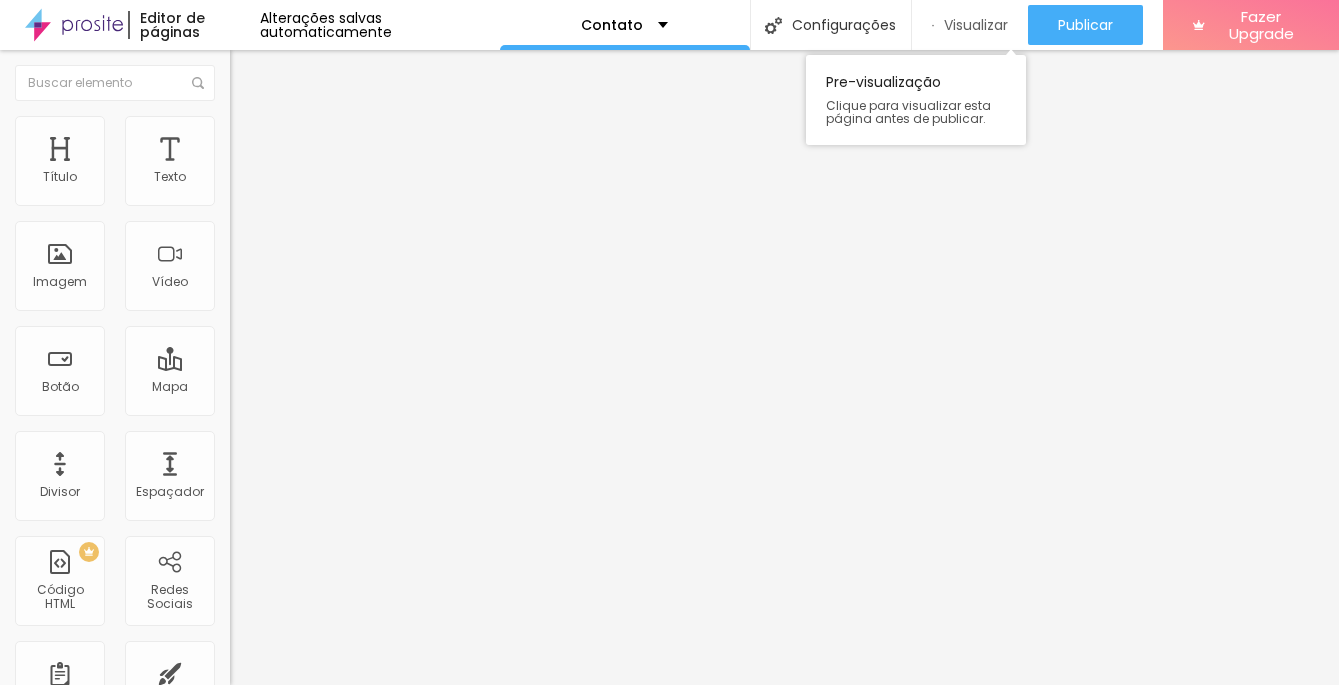 click on "Visualizar" at bounding box center (976, 25) 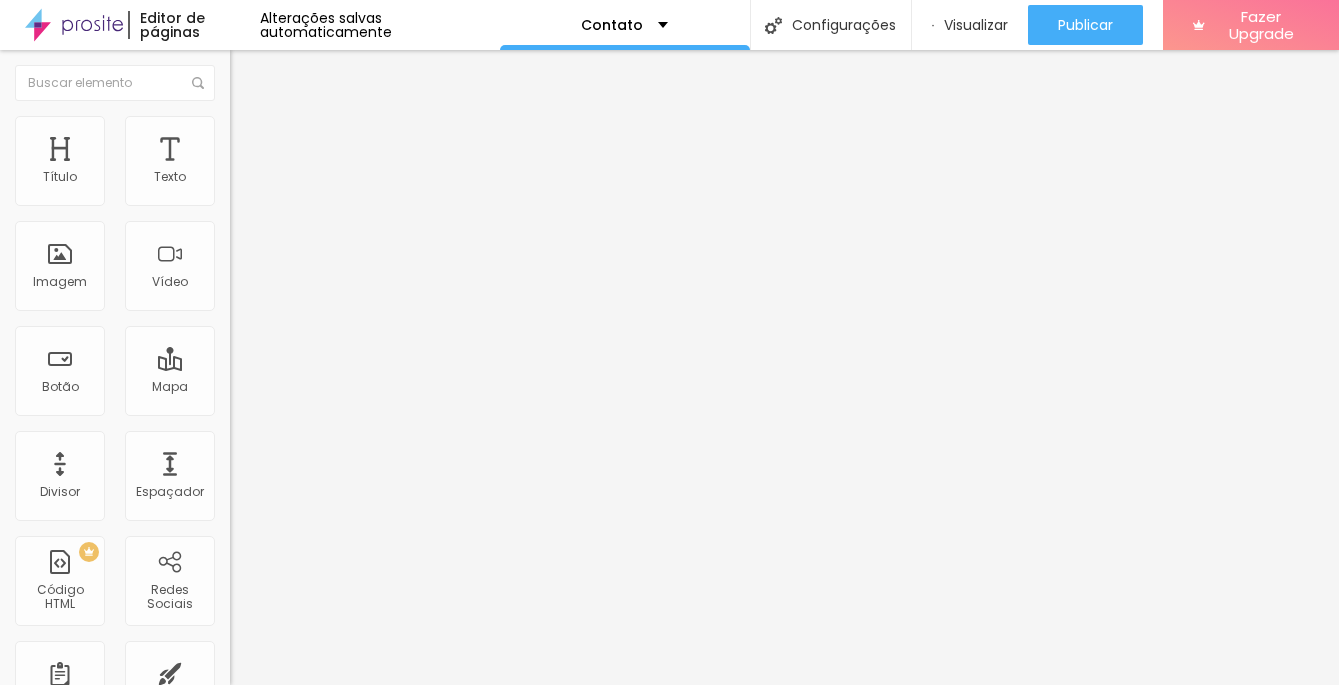 click at bounding box center (239, 125) 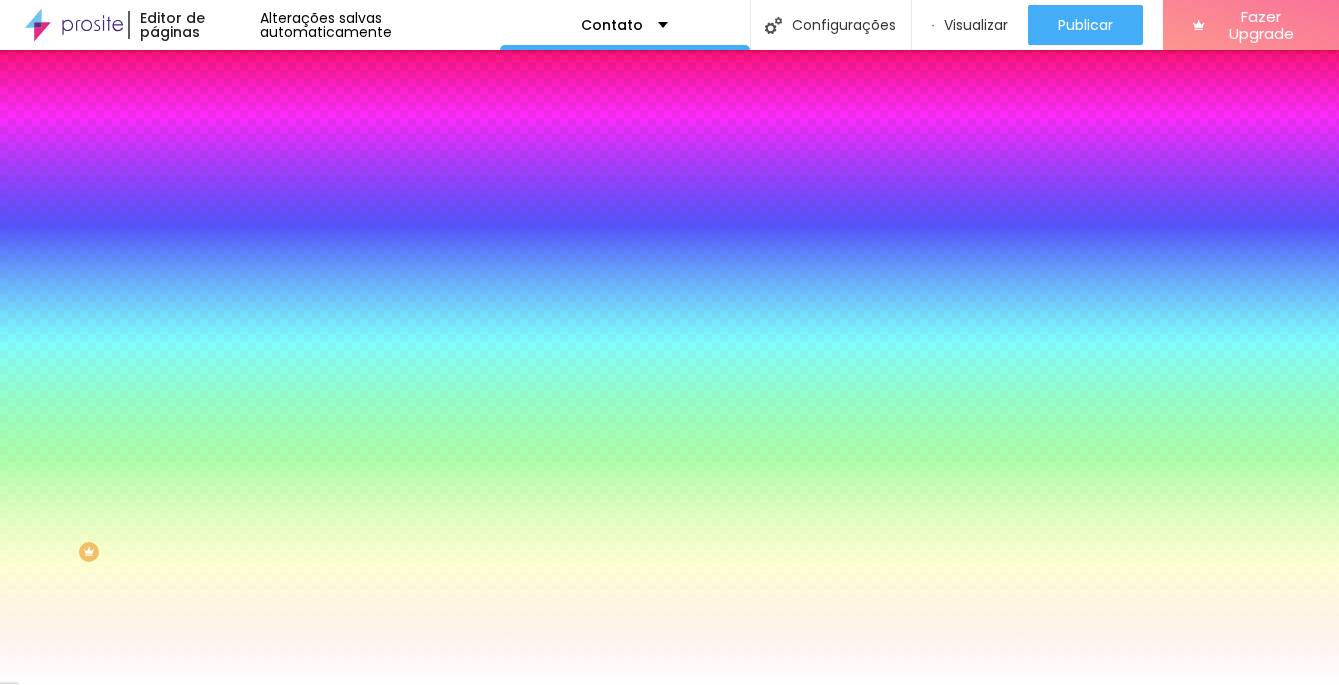 click at bounding box center [239, 145] 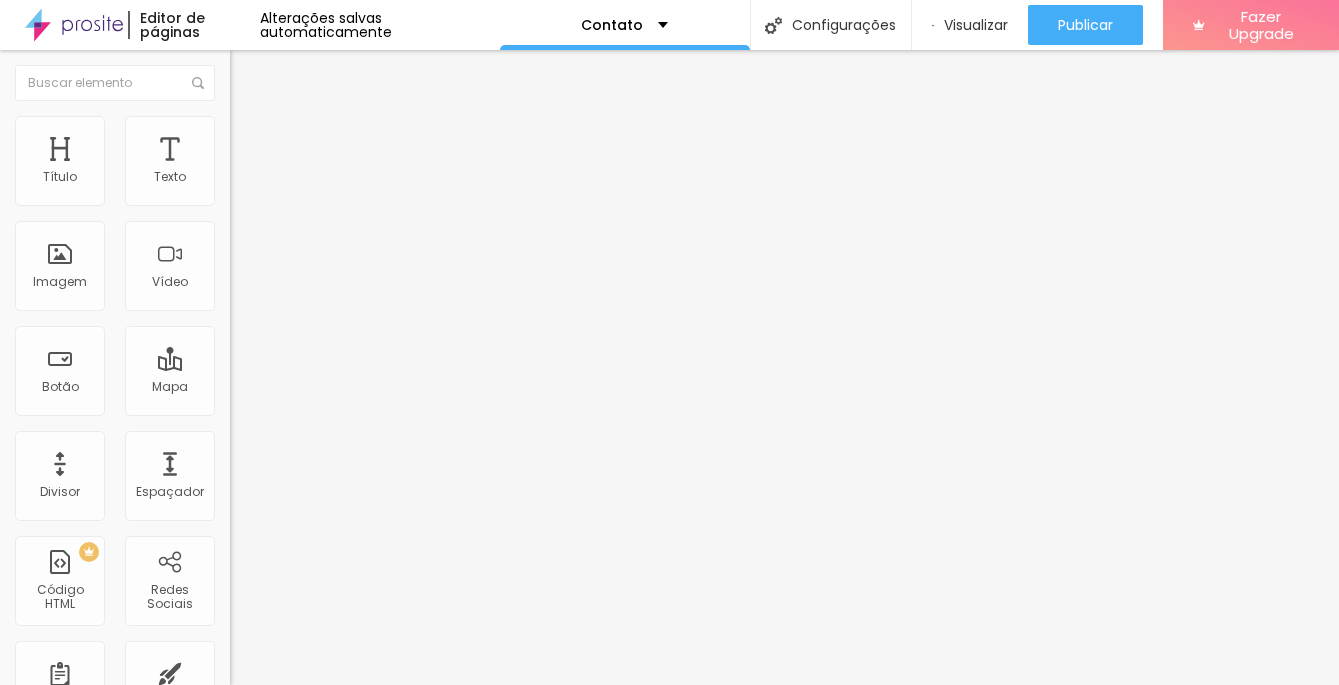click at bounding box center (239, 125) 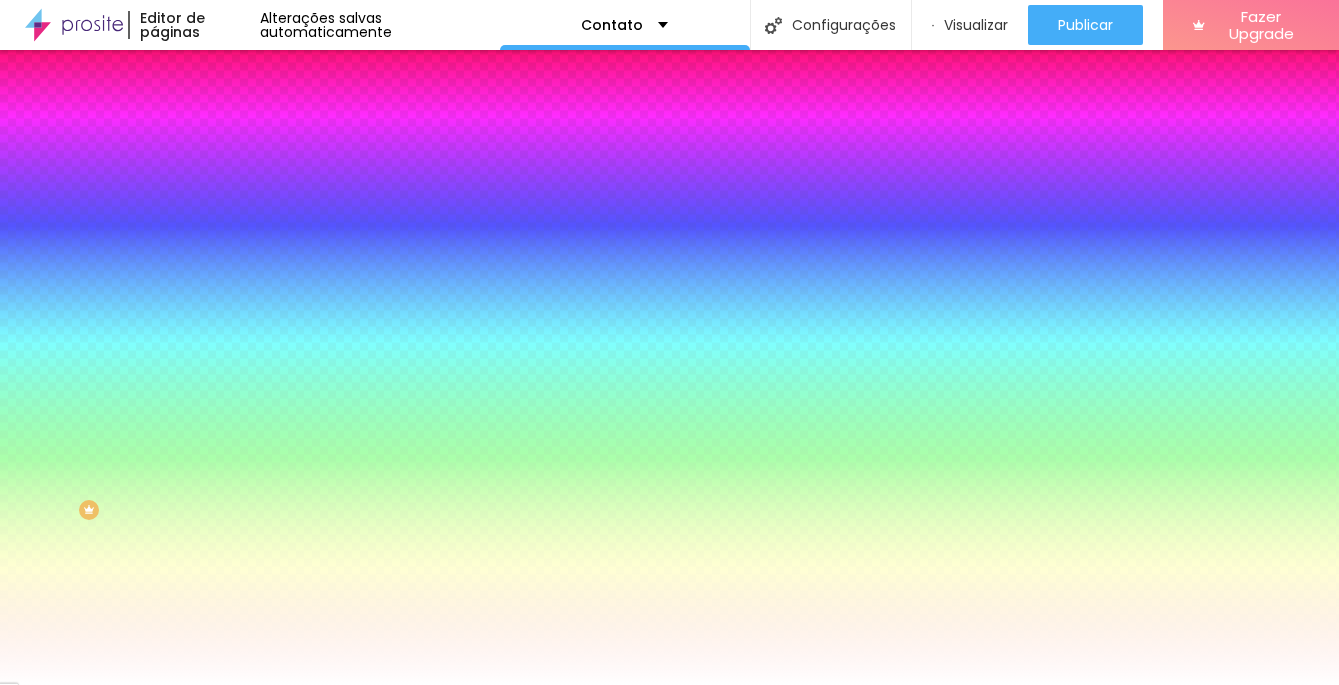 scroll, scrollTop: 41, scrollLeft: 0, axis: vertical 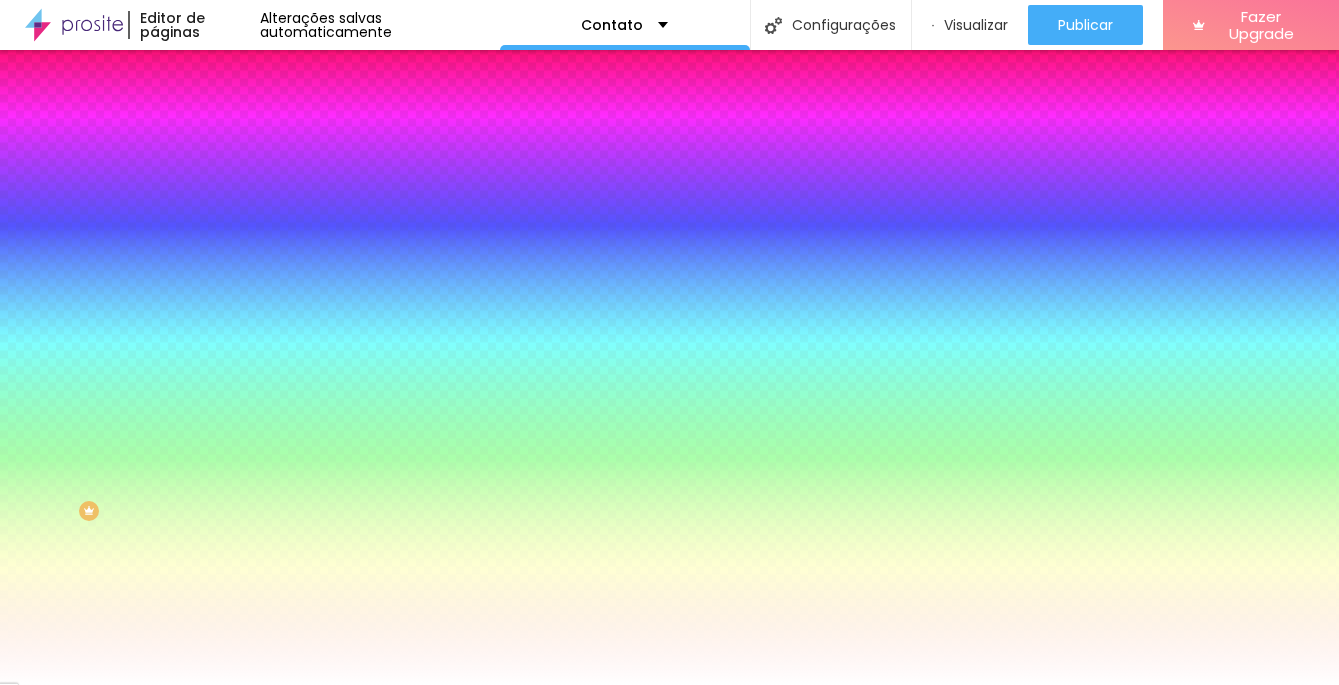 click on "#FFFFFF" at bounding box center [350, 363] 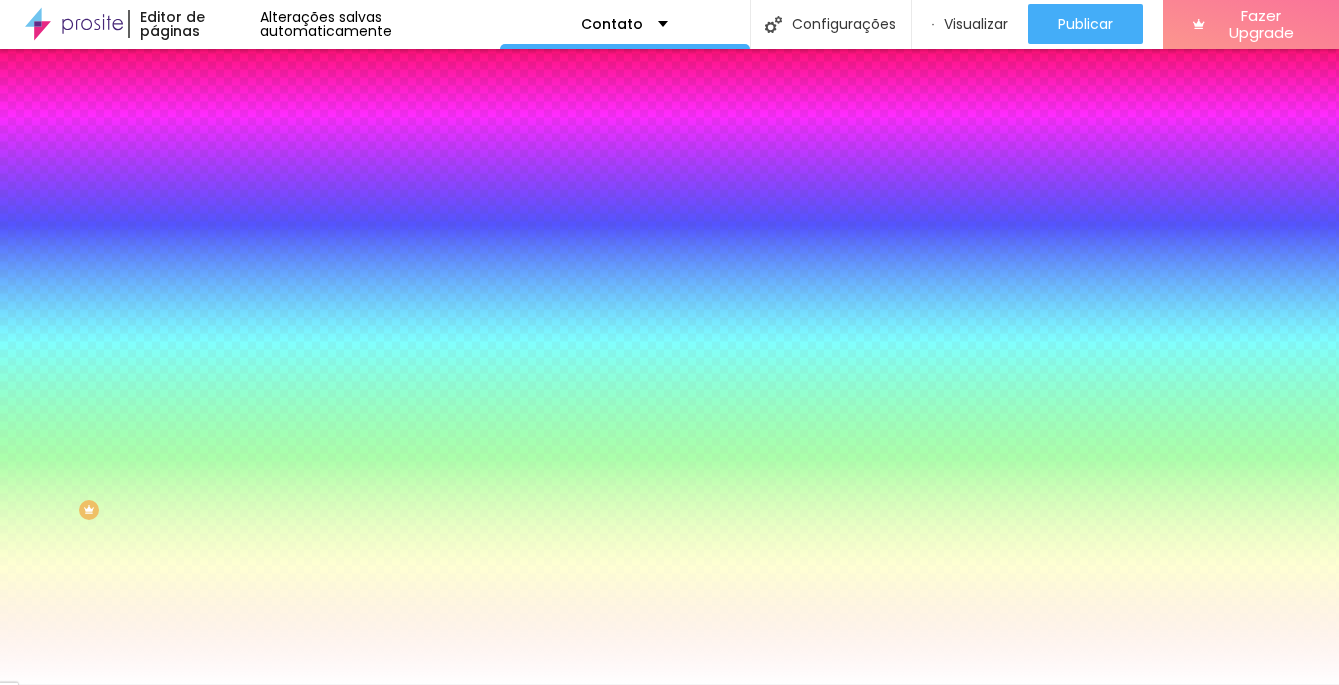scroll, scrollTop: 0, scrollLeft: 0, axis: both 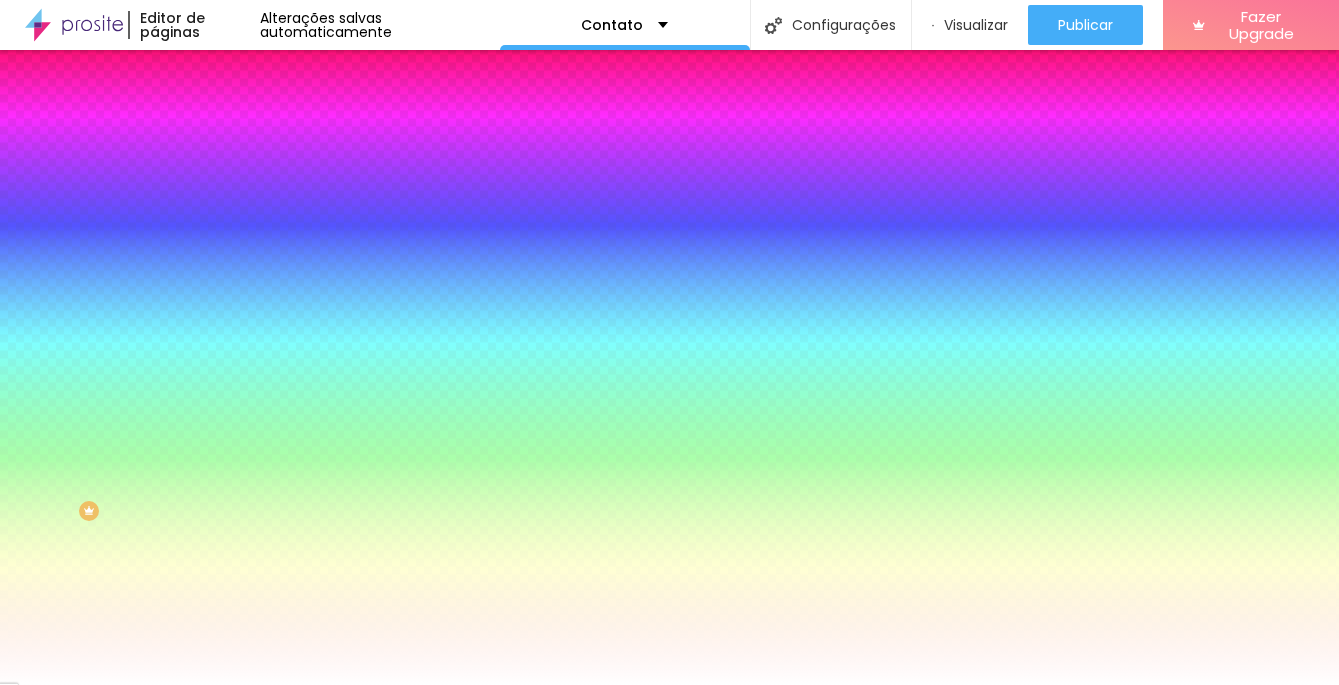 click 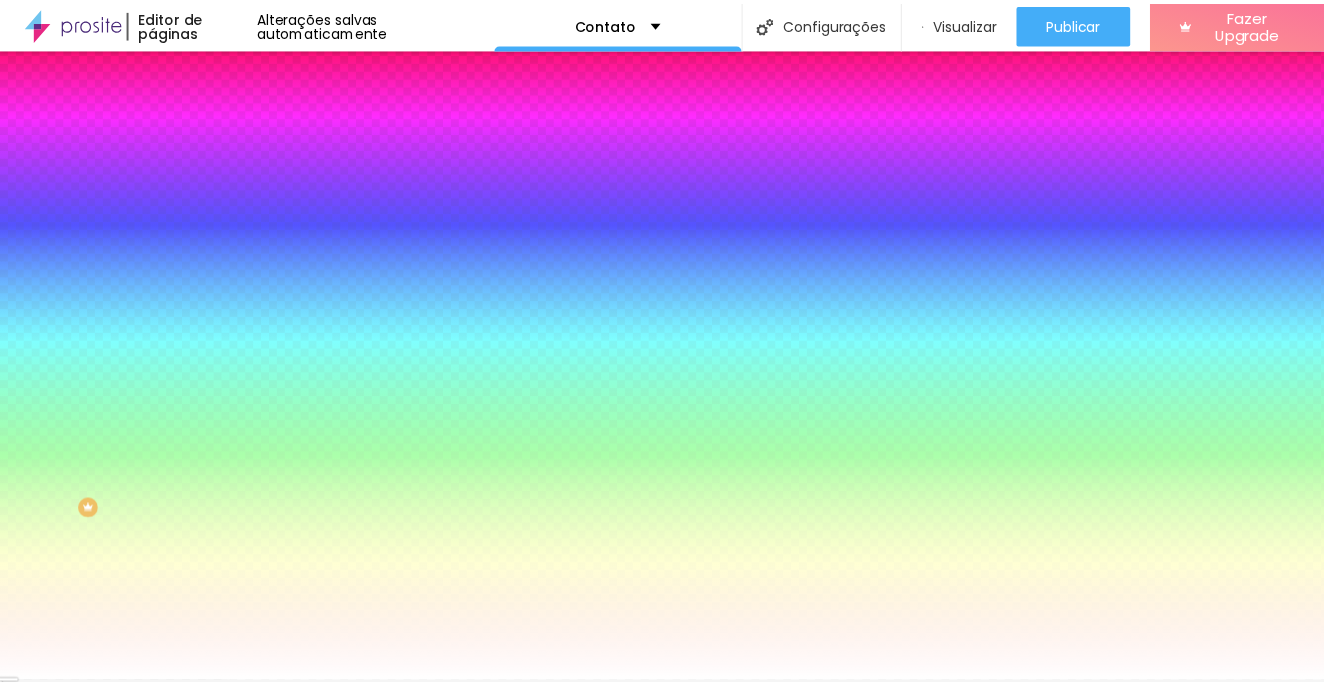 scroll, scrollTop: 0, scrollLeft: 0, axis: both 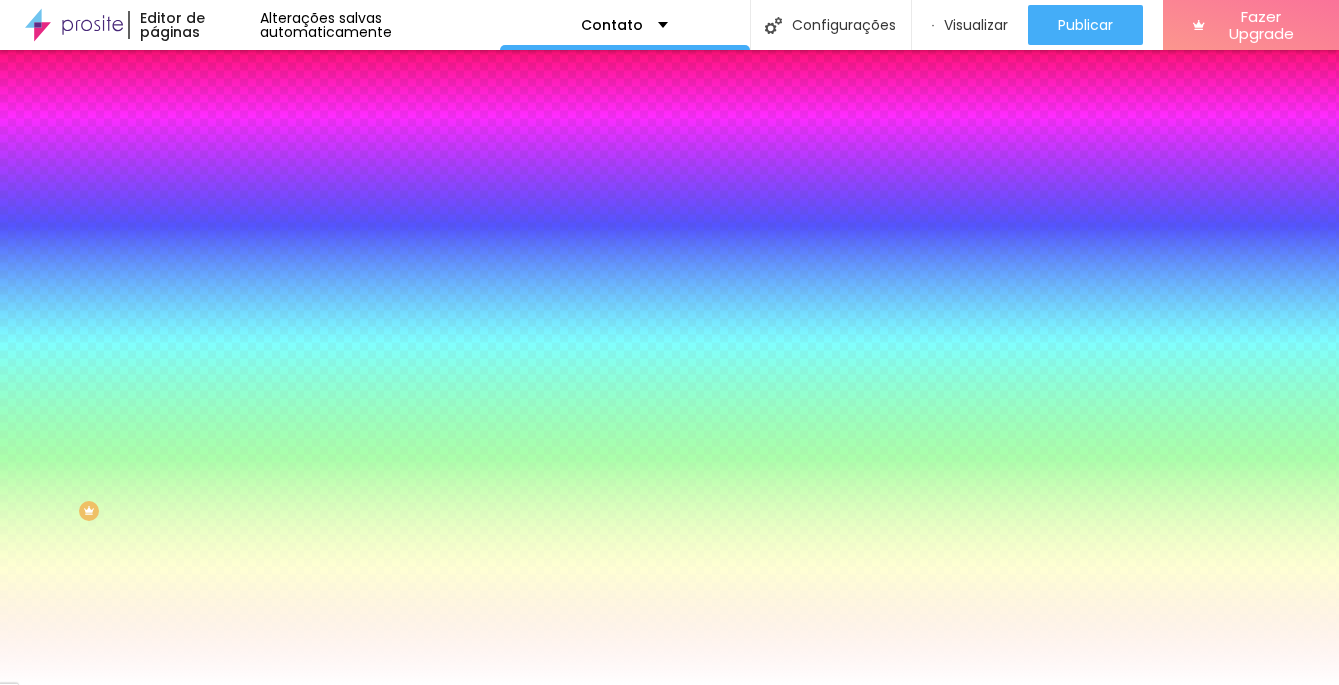 click 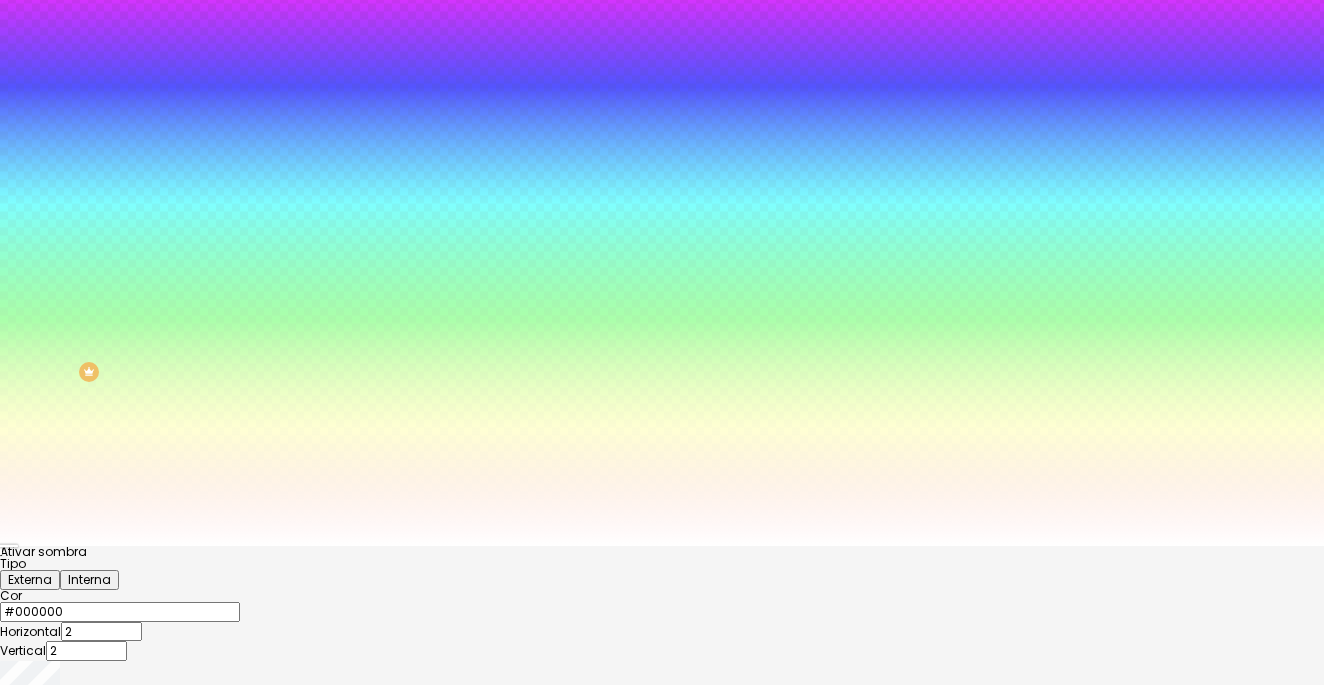 scroll, scrollTop: 137, scrollLeft: 0, axis: vertical 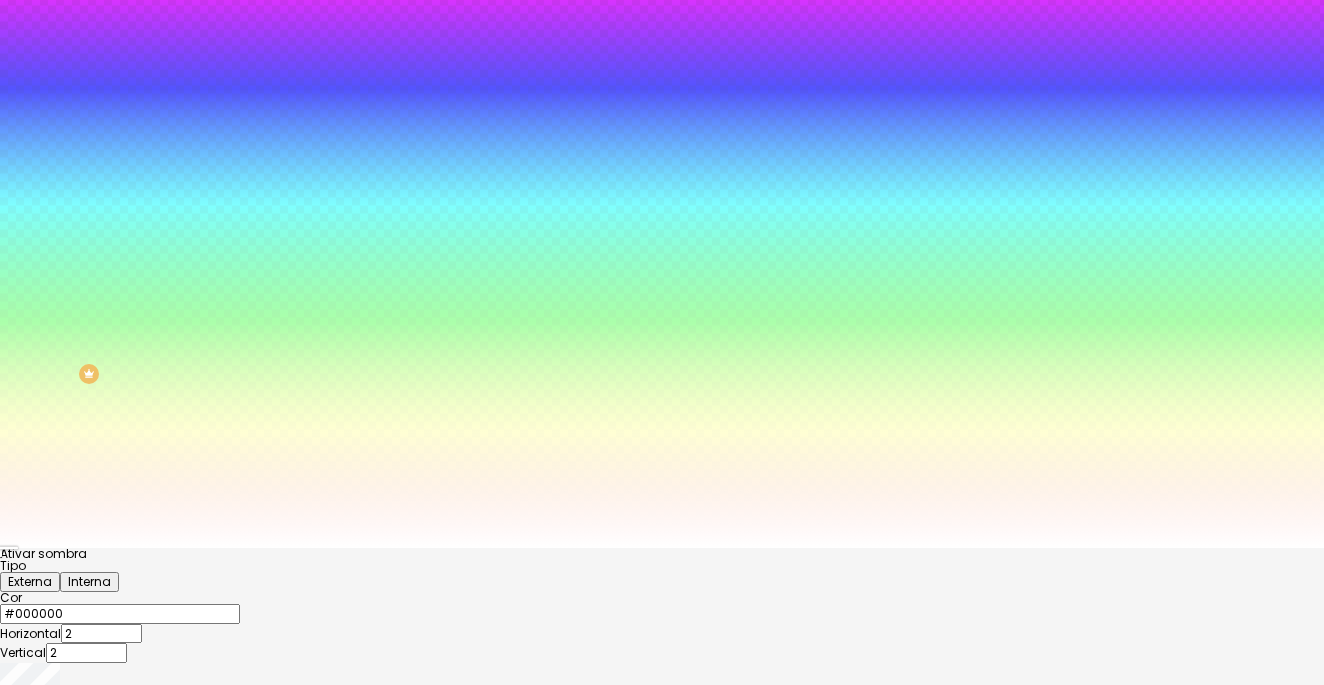 click at bounding box center [662, 548] 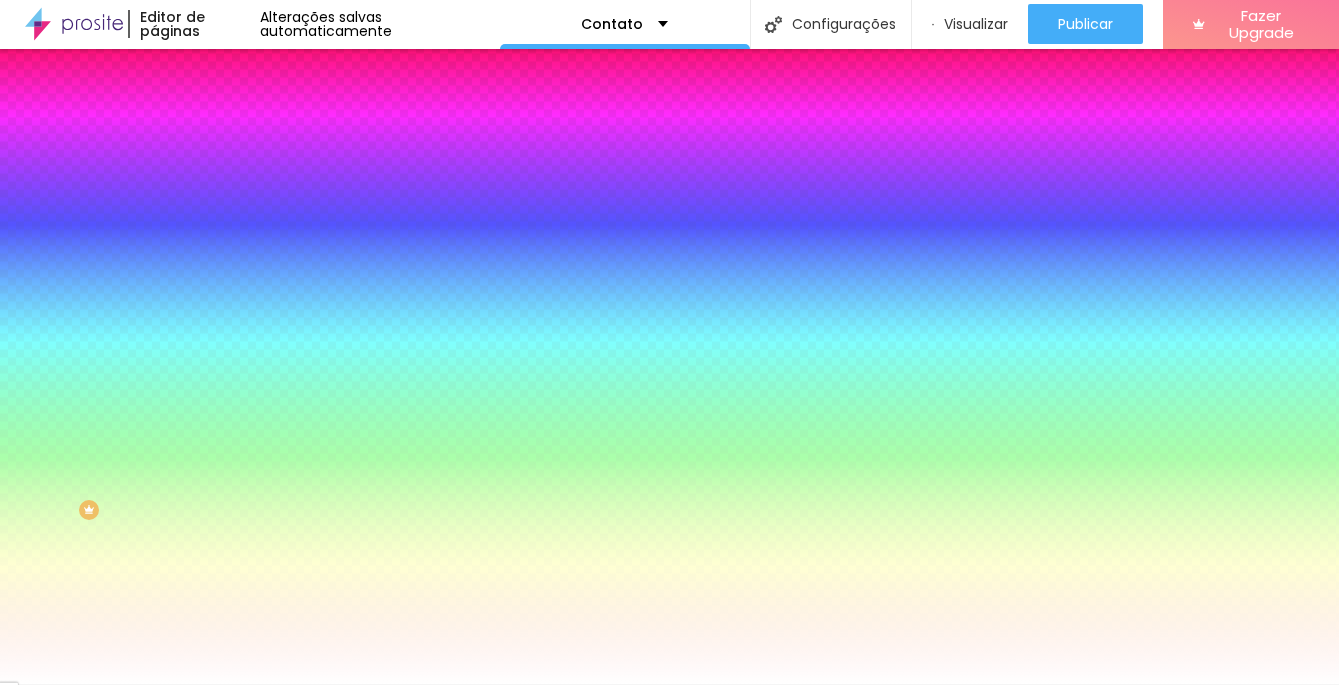 scroll, scrollTop: 0, scrollLeft: 0, axis: both 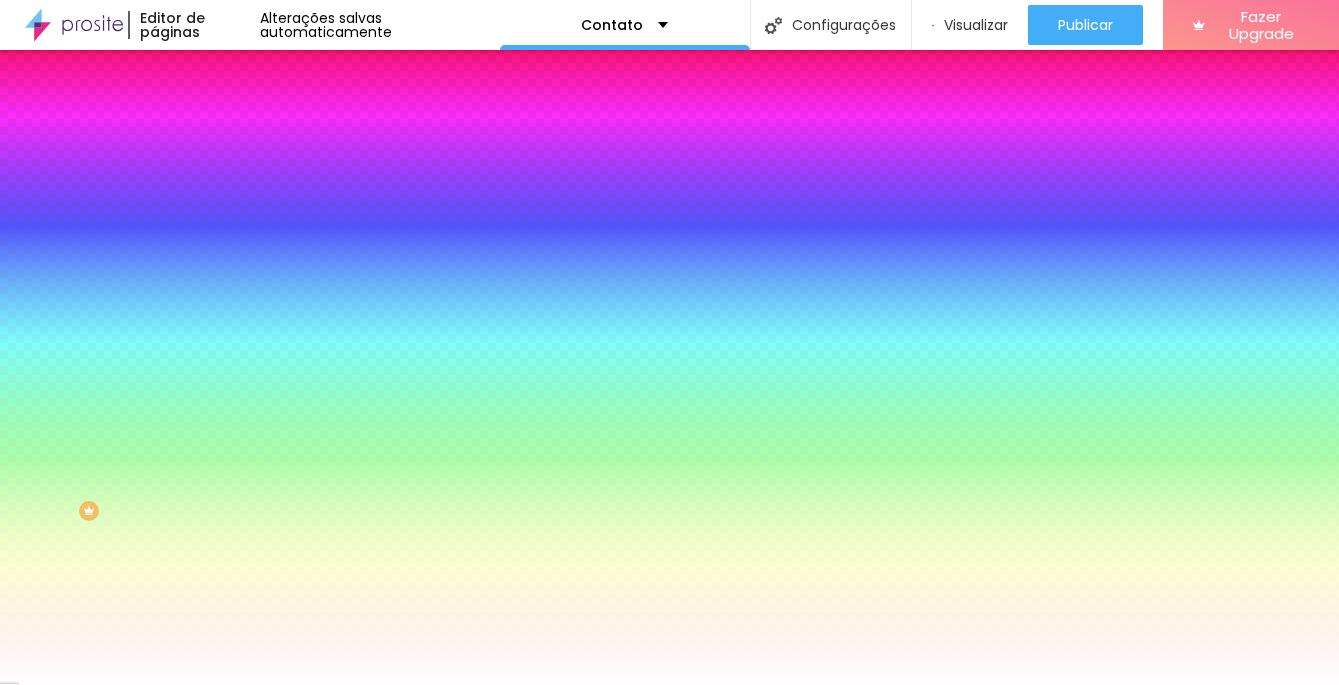 click on "Campos" at bounding box center (345, 312) 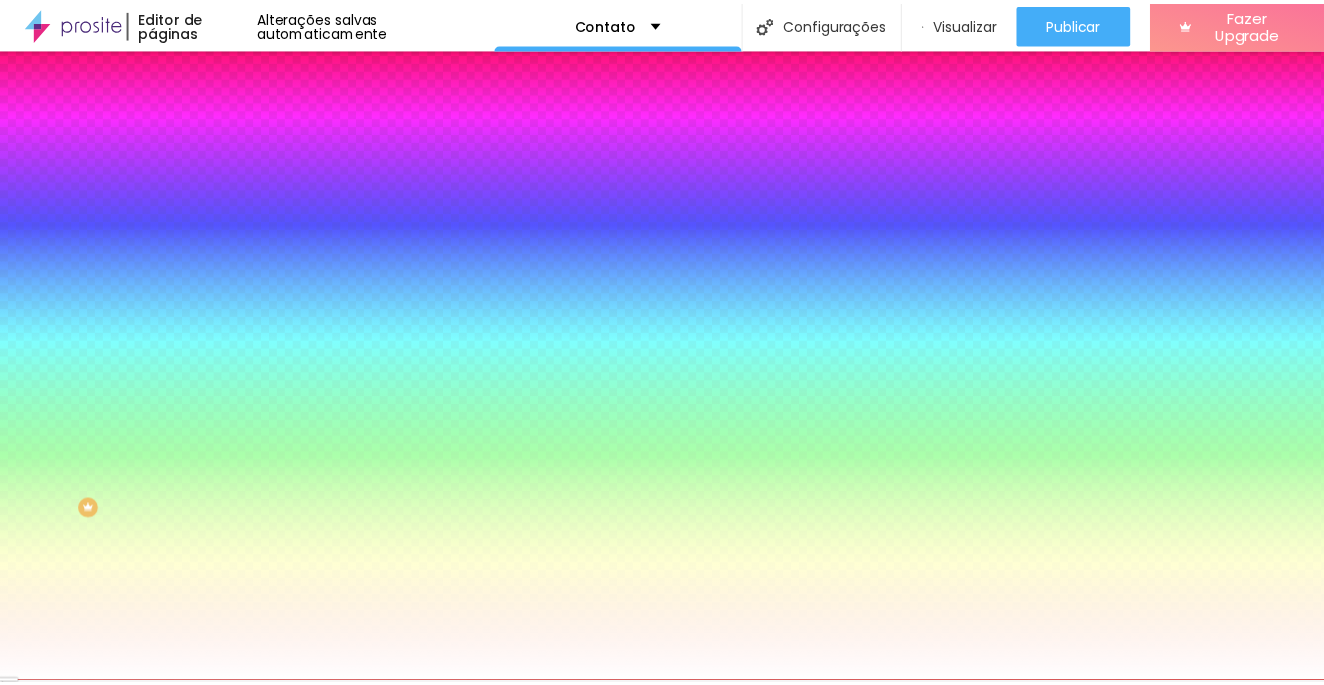 scroll, scrollTop: 0, scrollLeft: 0, axis: both 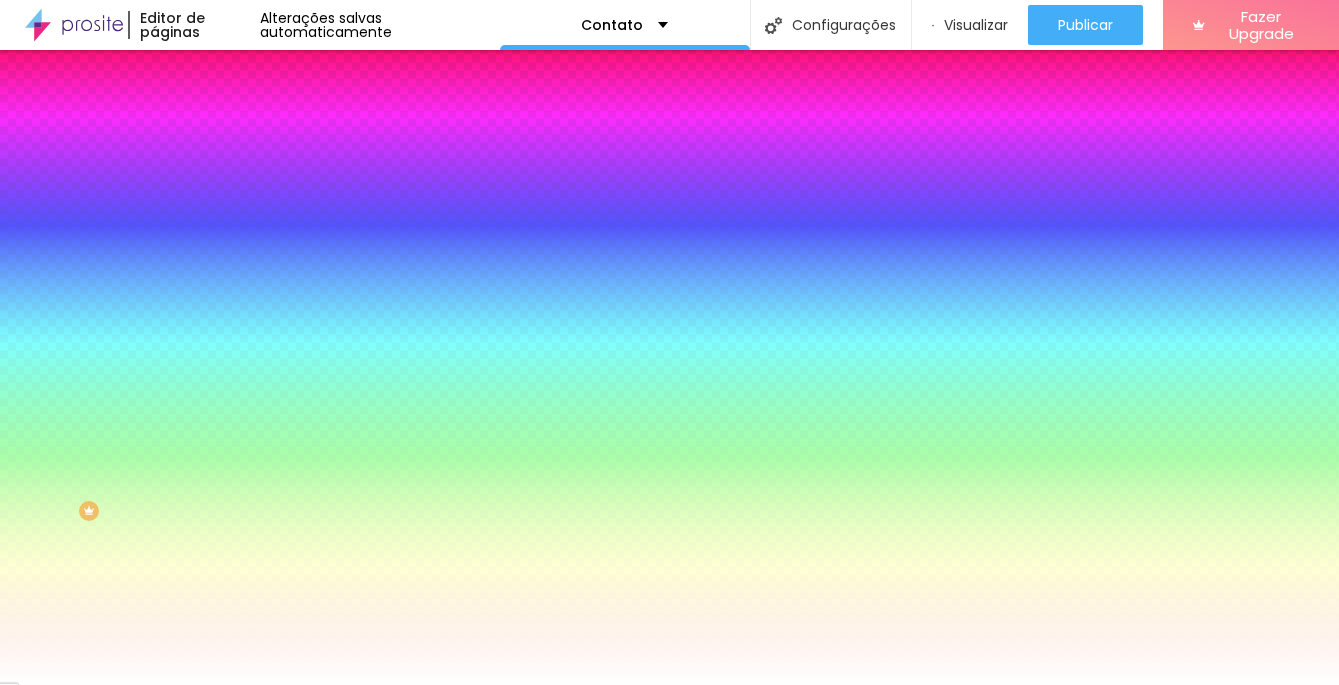 click on "#FFFFFF" at bounding box center [350, 363] 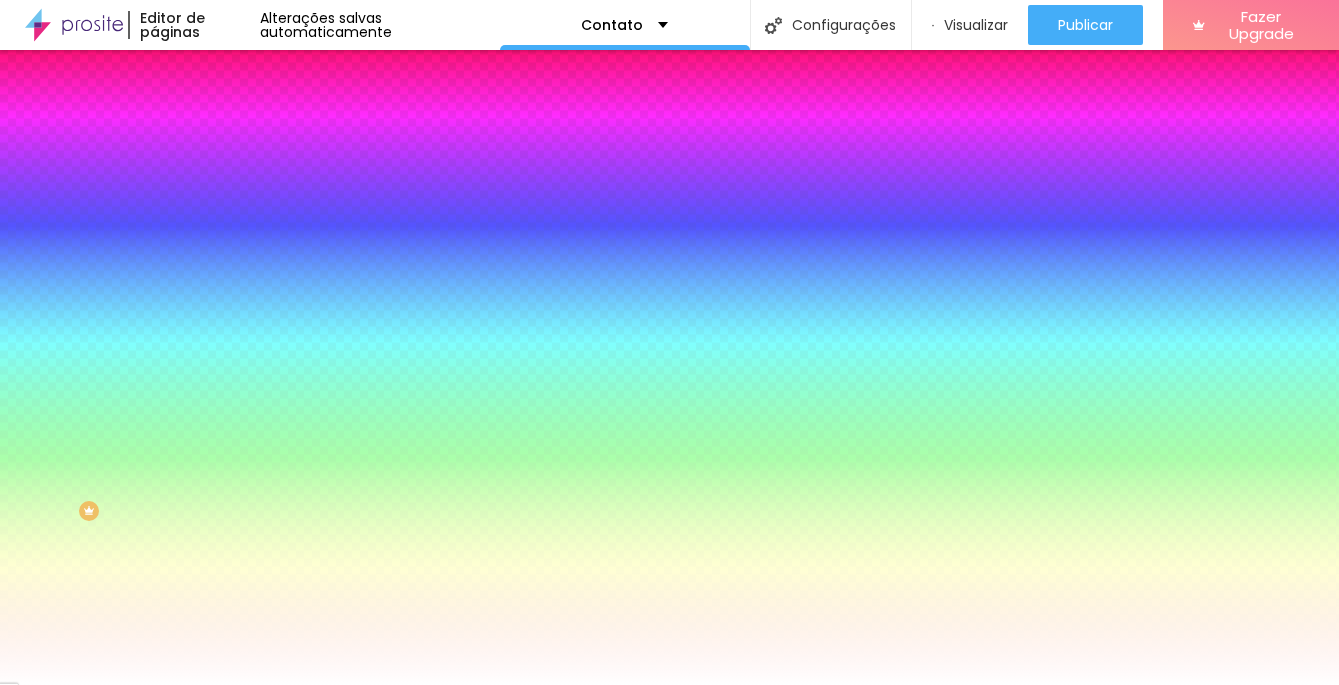 drag, startPoint x: 96, startPoint y: 444, endPoint x: 0, endPoint y: 406, distance: 103.24728 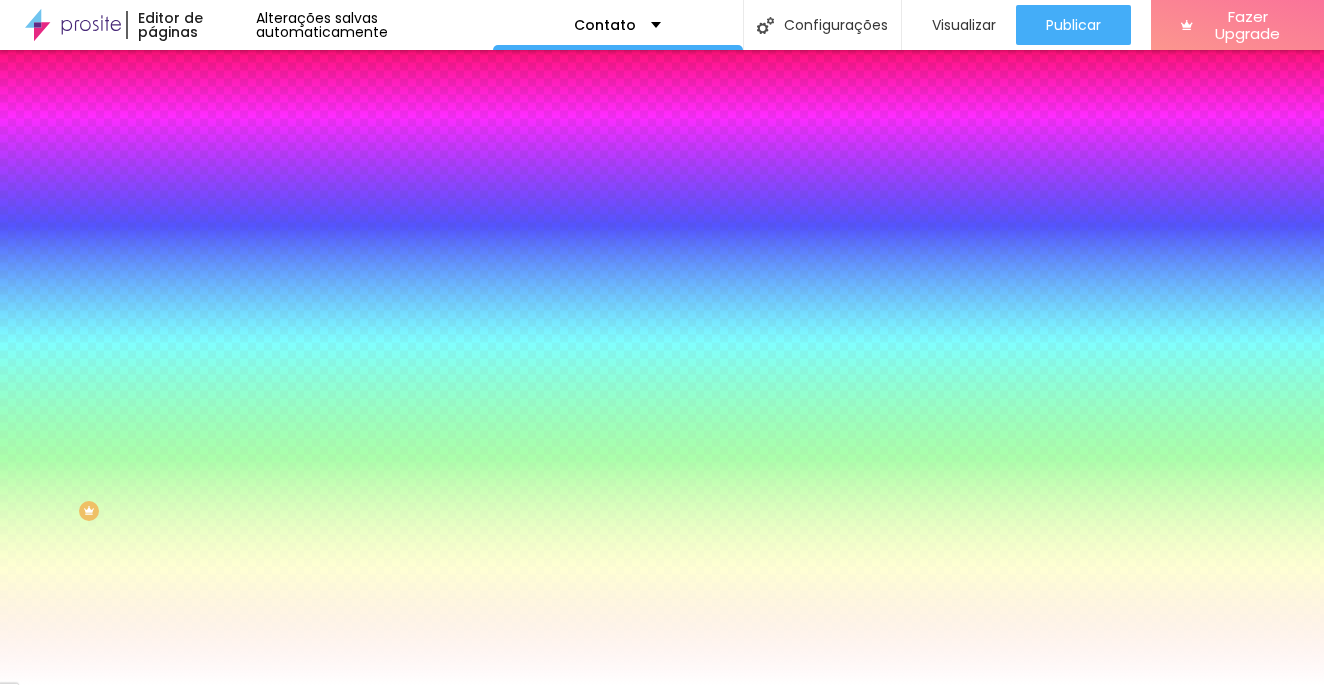 click at bounding box center [64, 786] 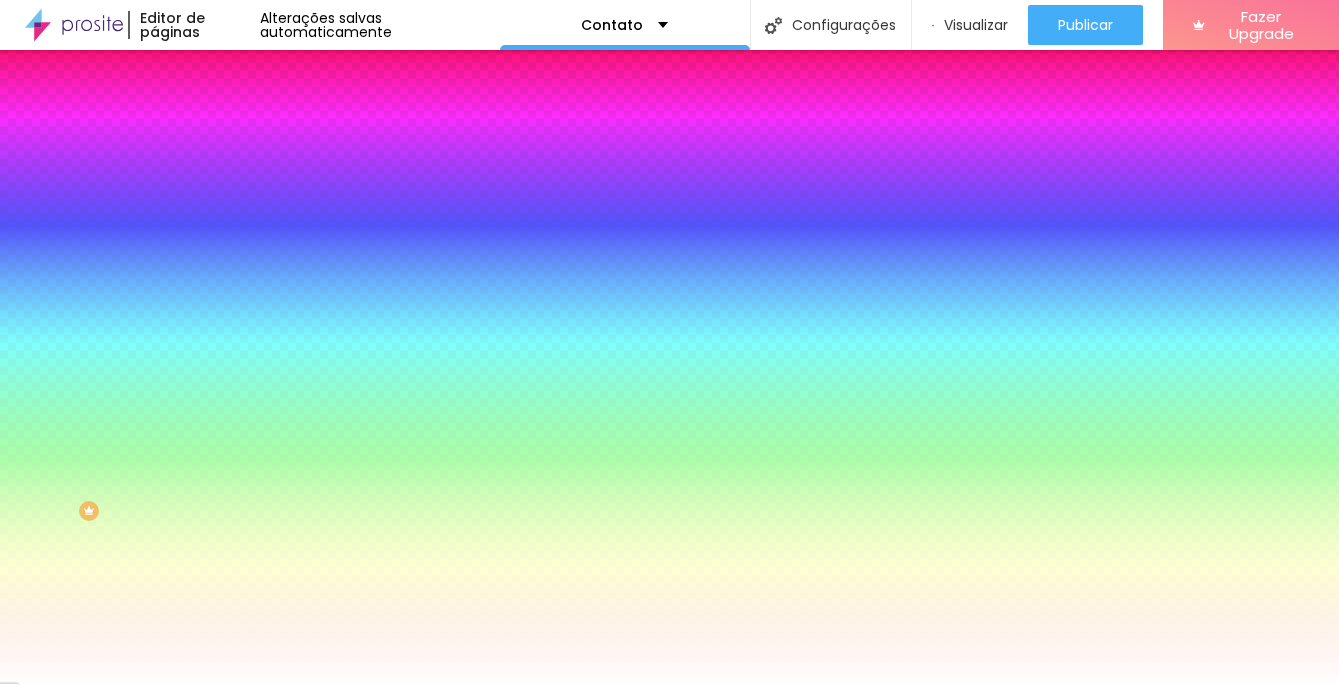 click 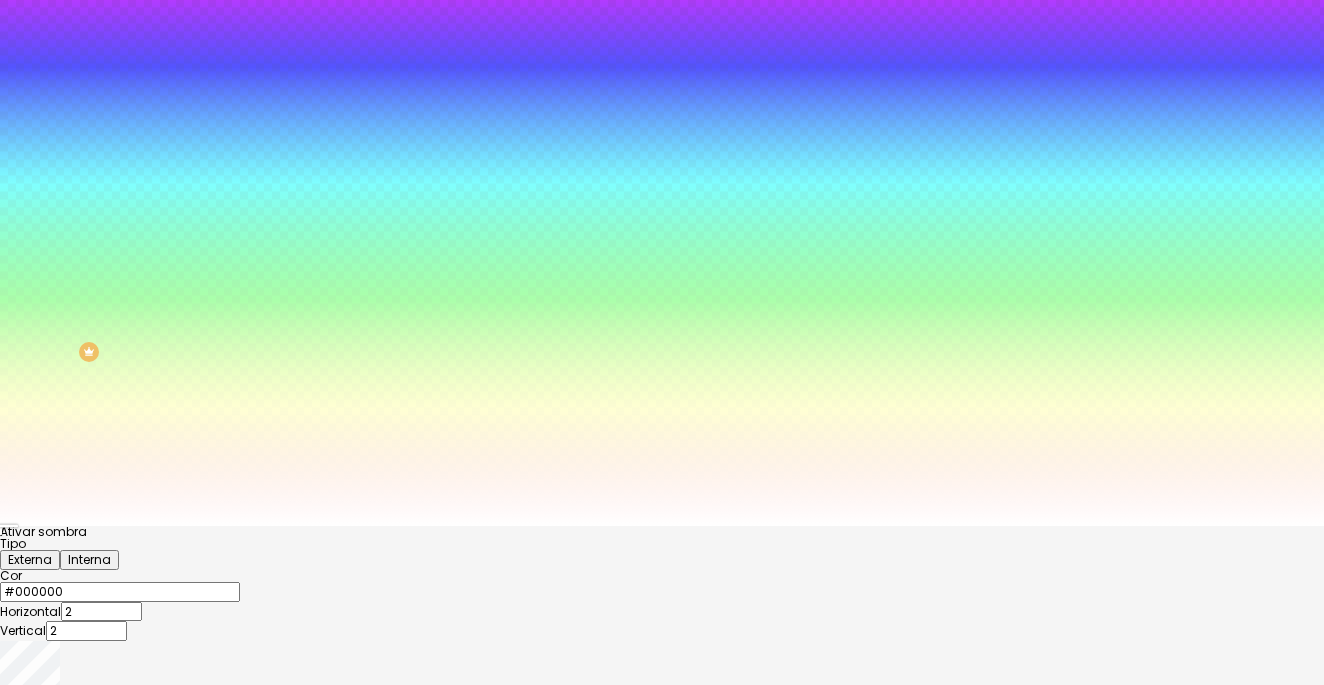 scroll, scrollTop: 158, scrollLeft: 0, axis: vertical 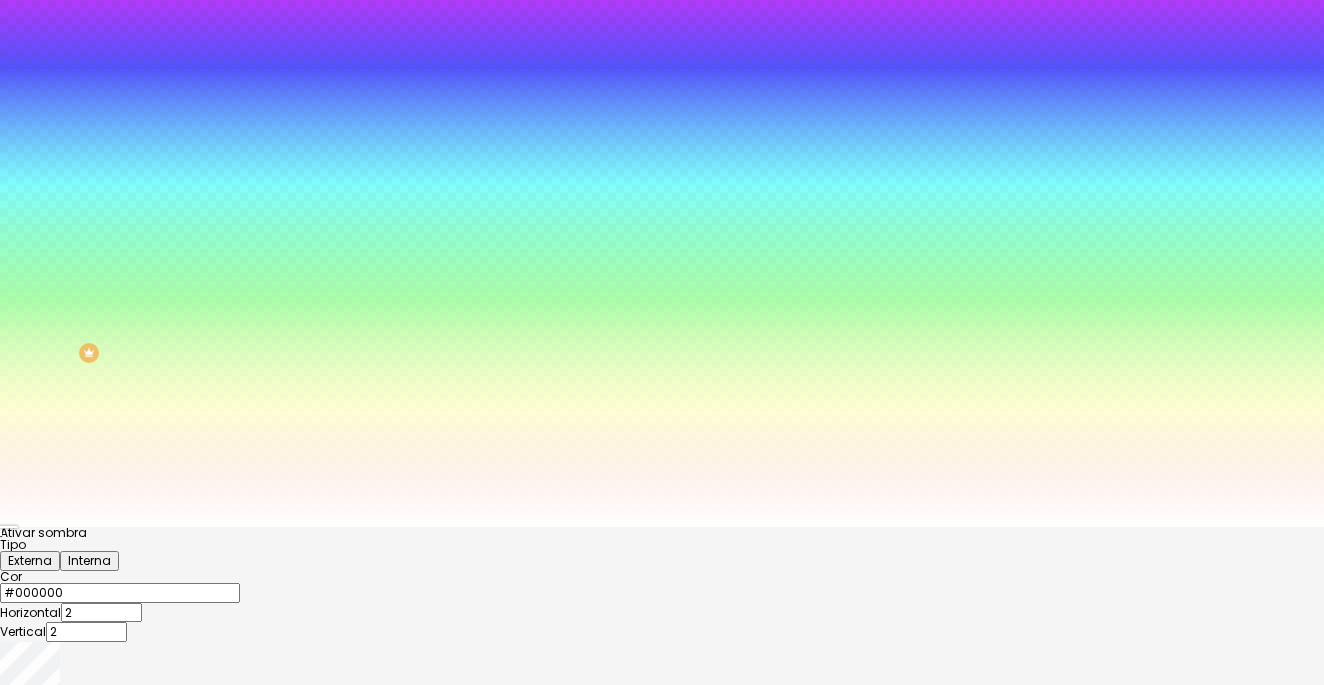 click at bounding box center [662, 583] 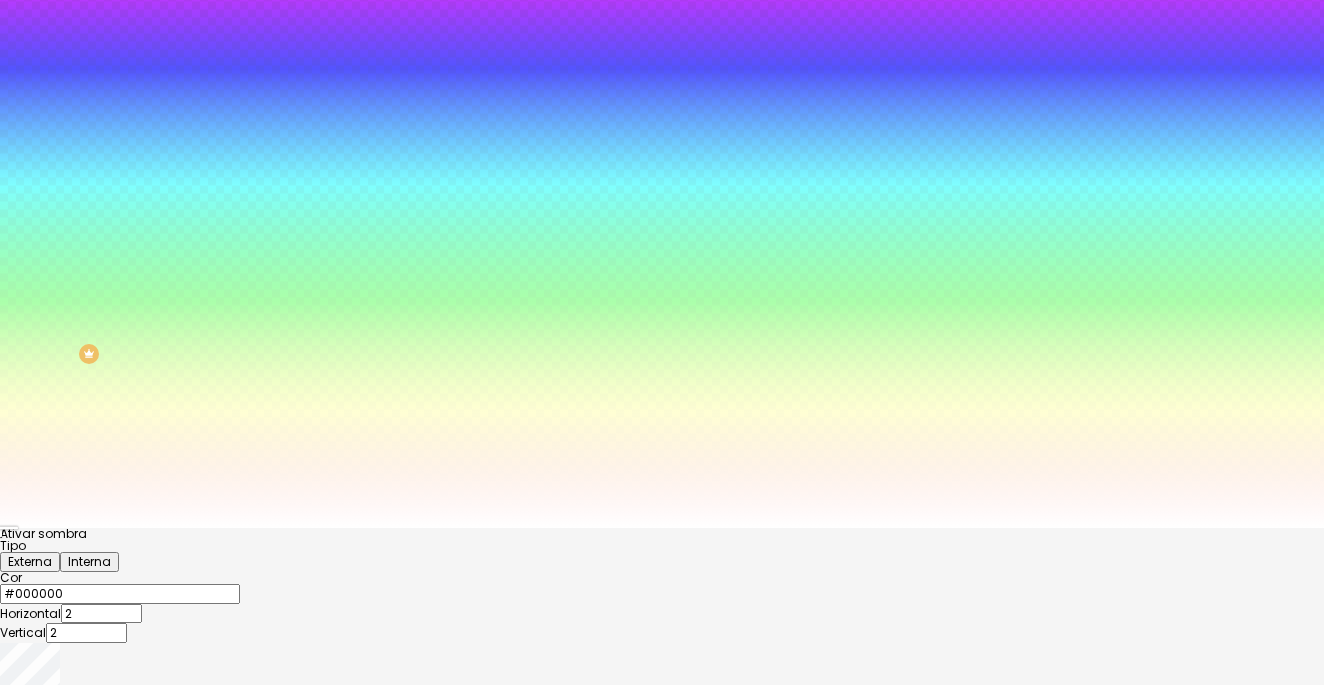 scroll, scrollTop: 152, scrollLeft: 0, axis: vertical 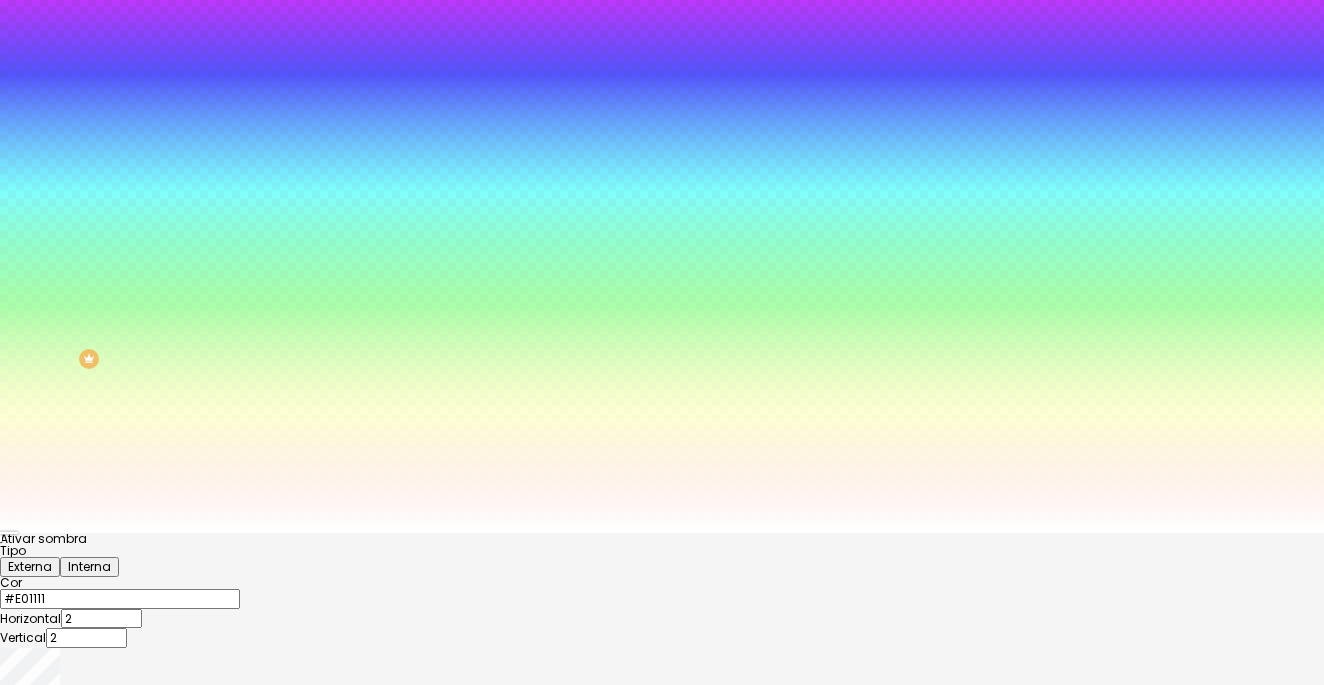 drag, startPoint x: 199, startPoint y: 547, endPoint x: 305, endPoint y: 547, distance: 106 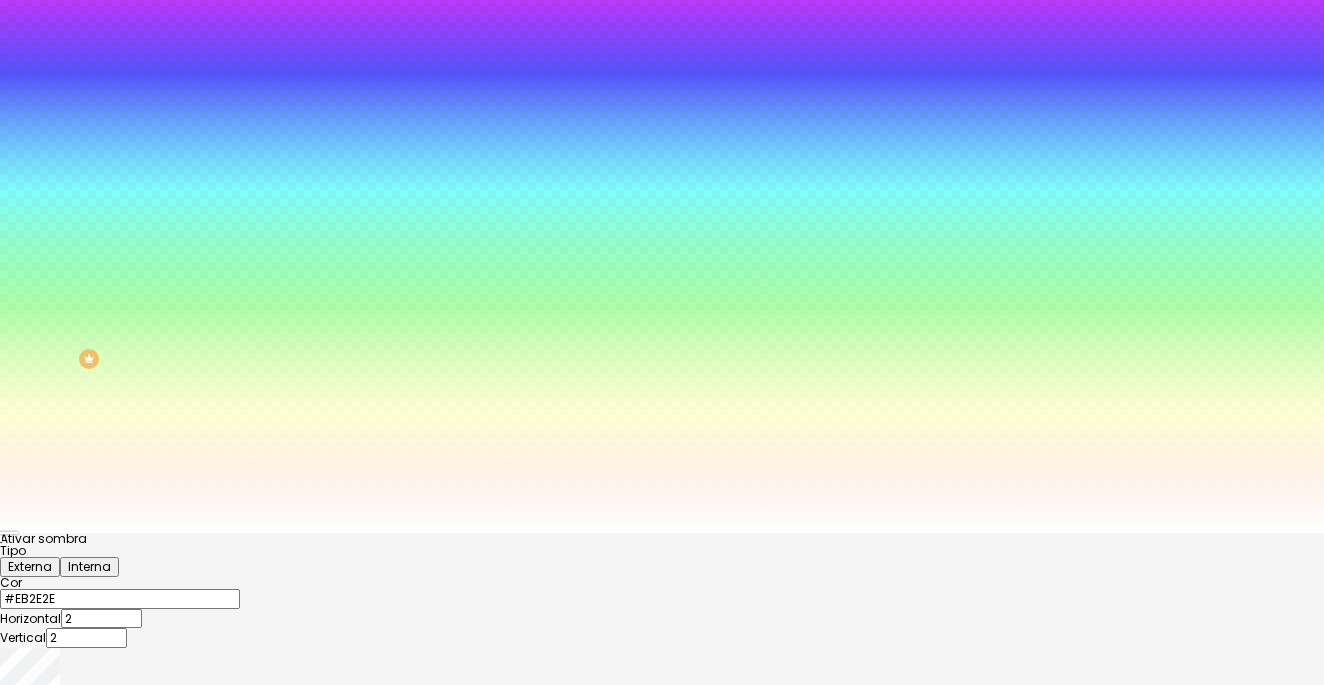 drag, startPoint x: 306, startPoint y: 547, endPoint x: 289, endPoint y: 544, distance: 17.262676 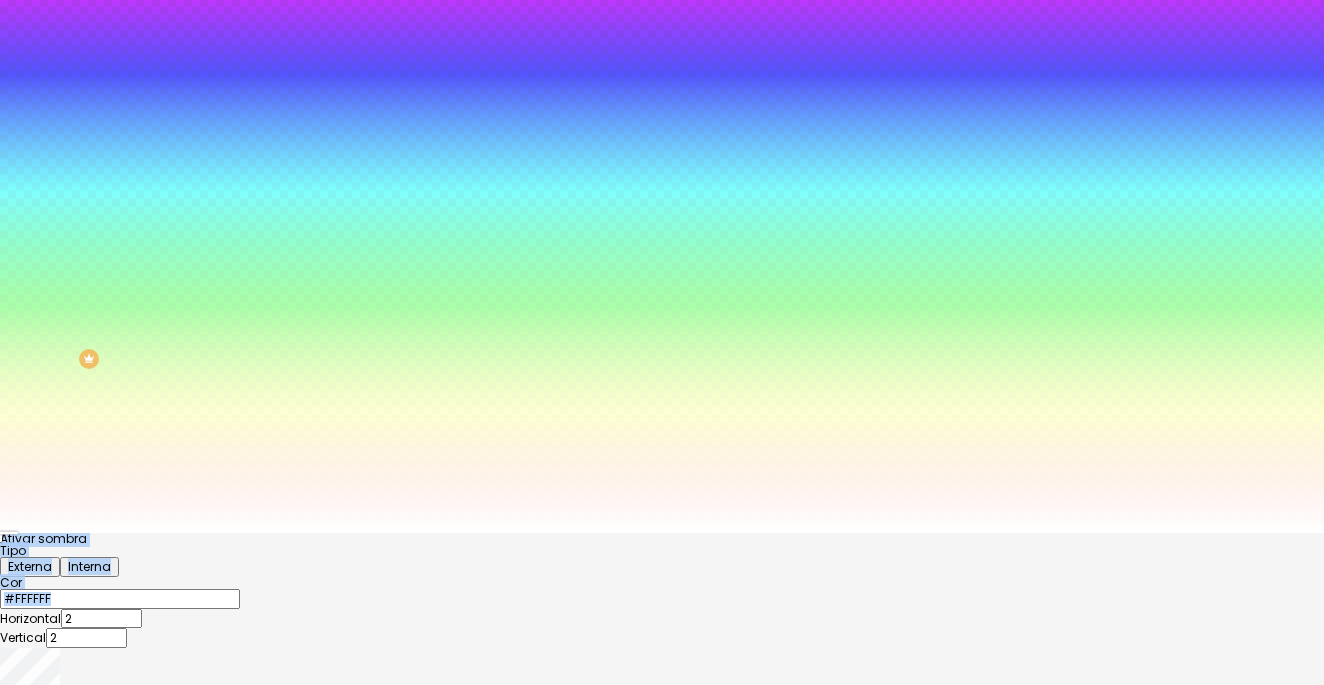drag, startPoint x: 286, startPoint y: 539, endPoint x: 156, endPoint y: 525, distance: 130.75168 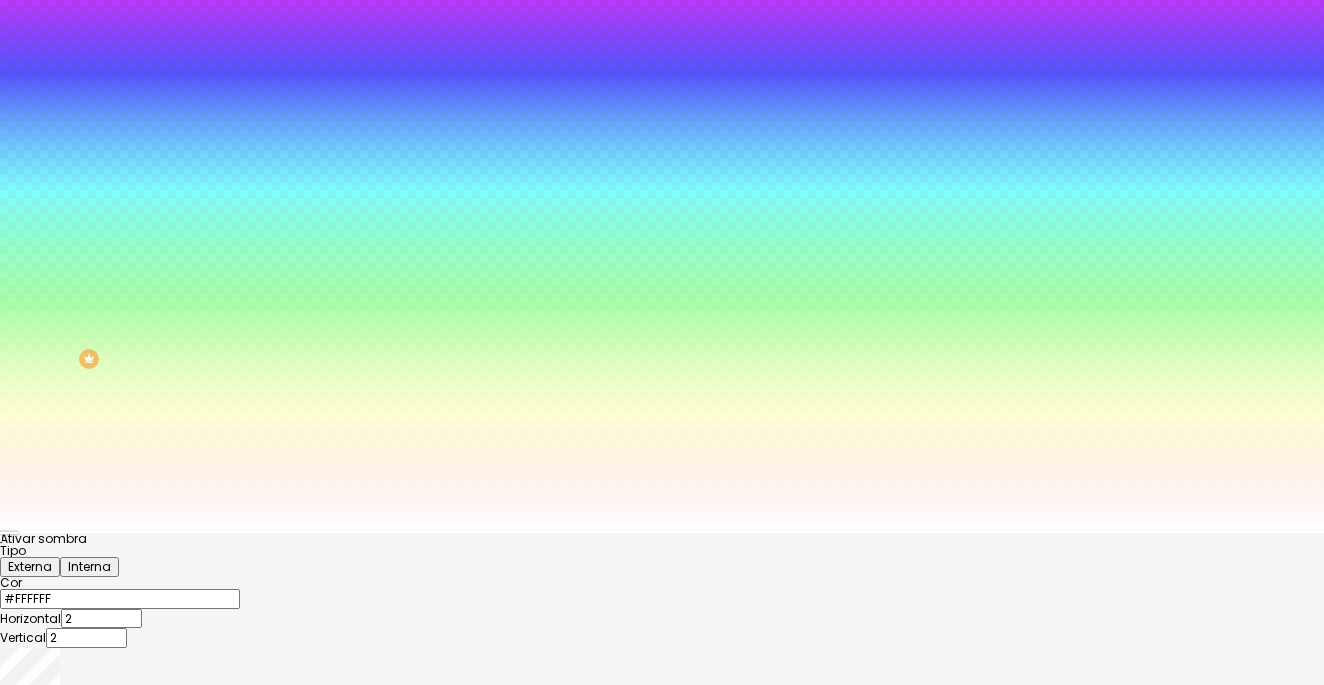 click at bounding box center (662, 533) 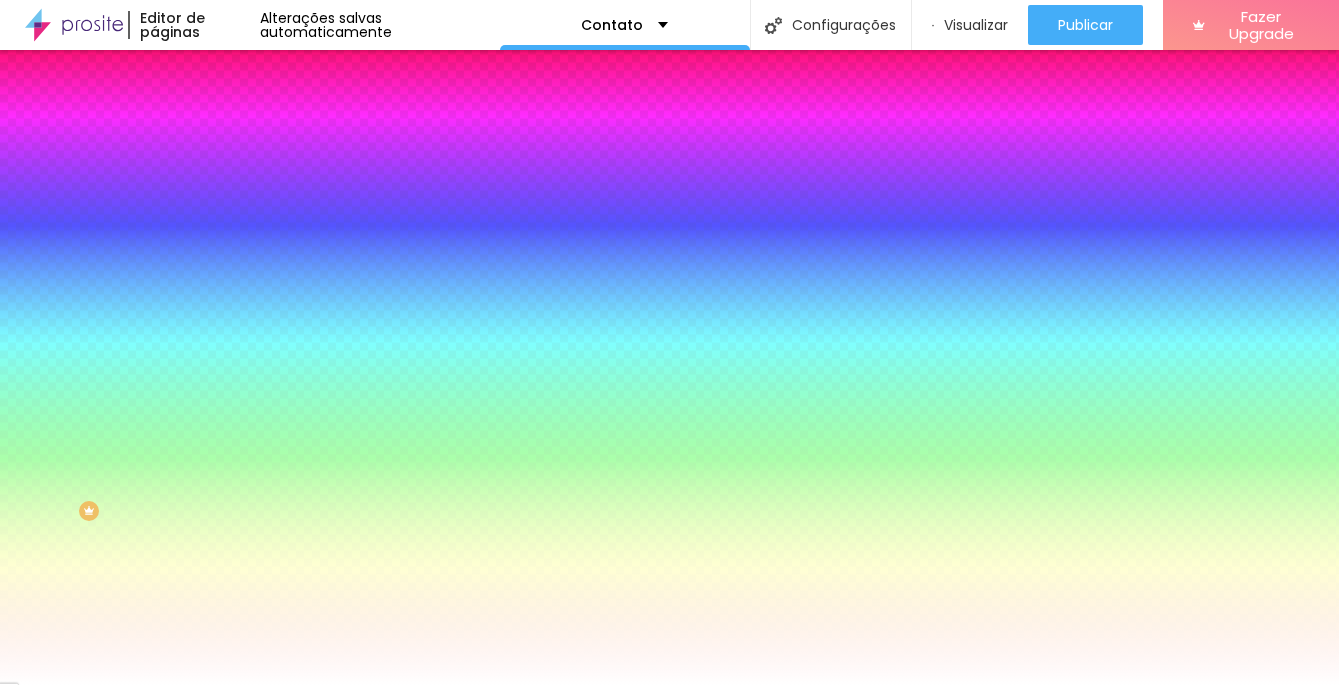 click at bounding box center [244, 540] 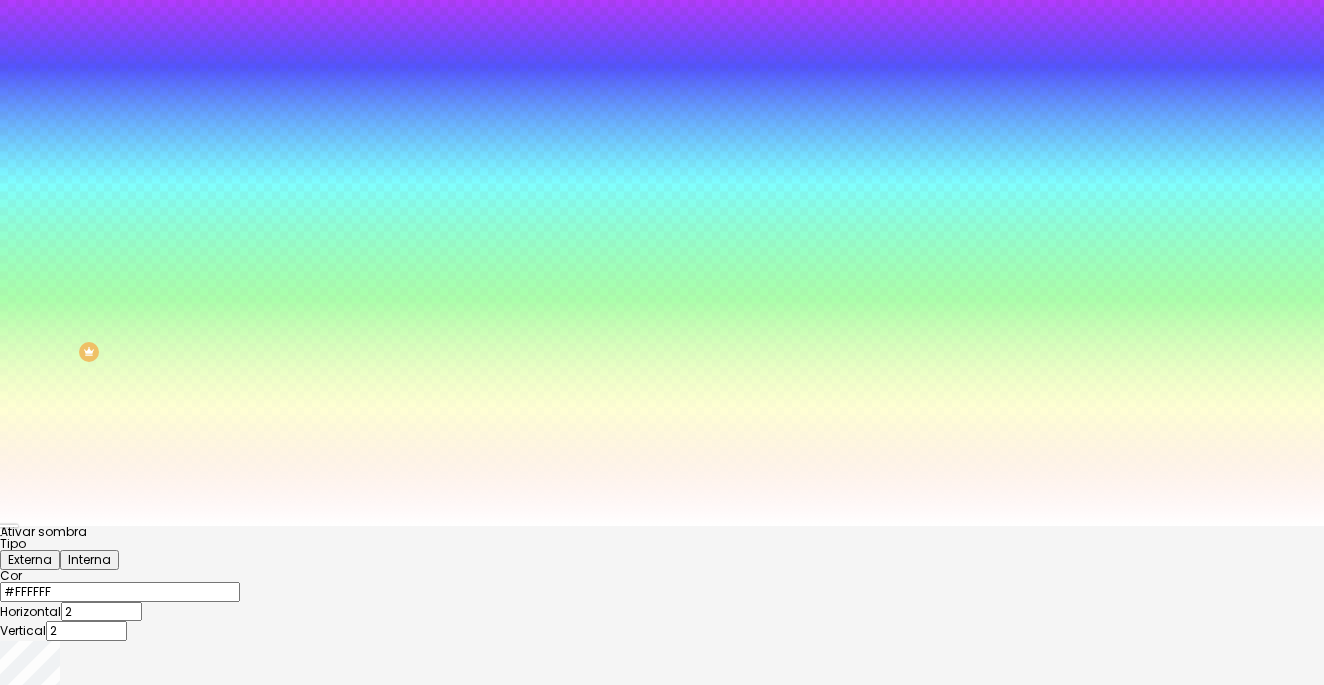 scroll, scrollTop: 158, scrollLeft: 0, axis: vertical 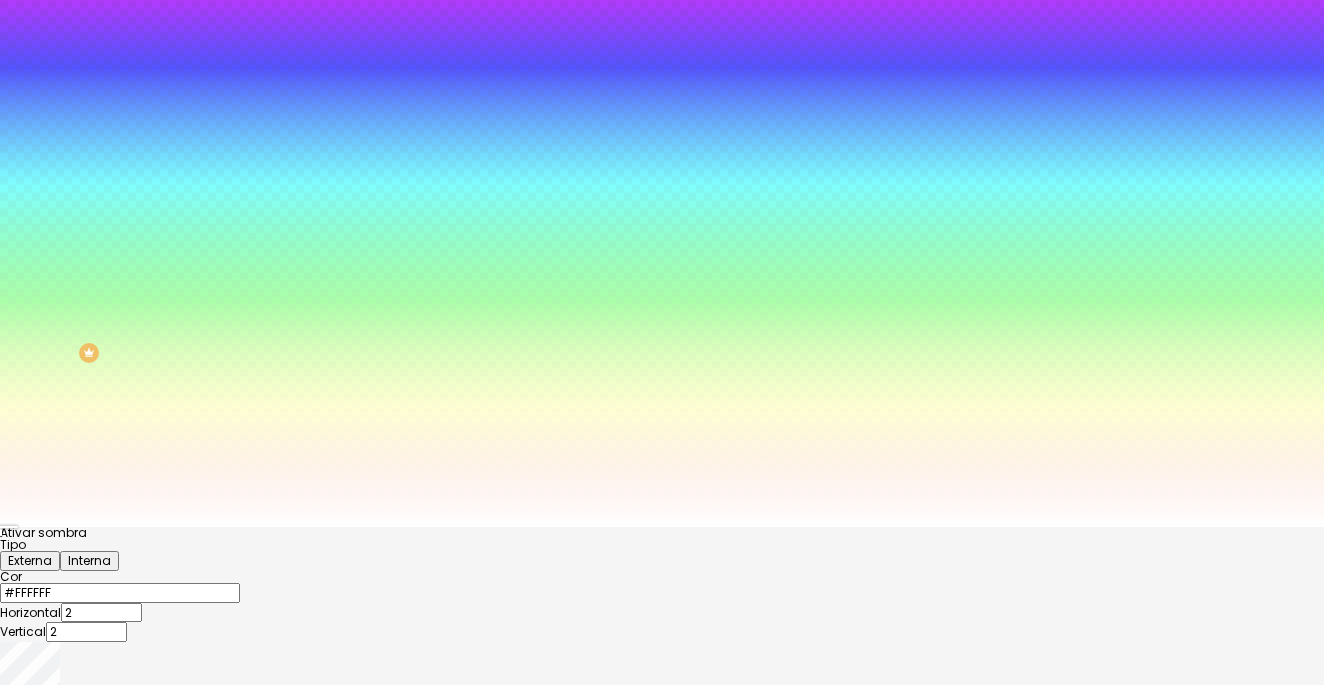 click at bounding box center [662, 539] 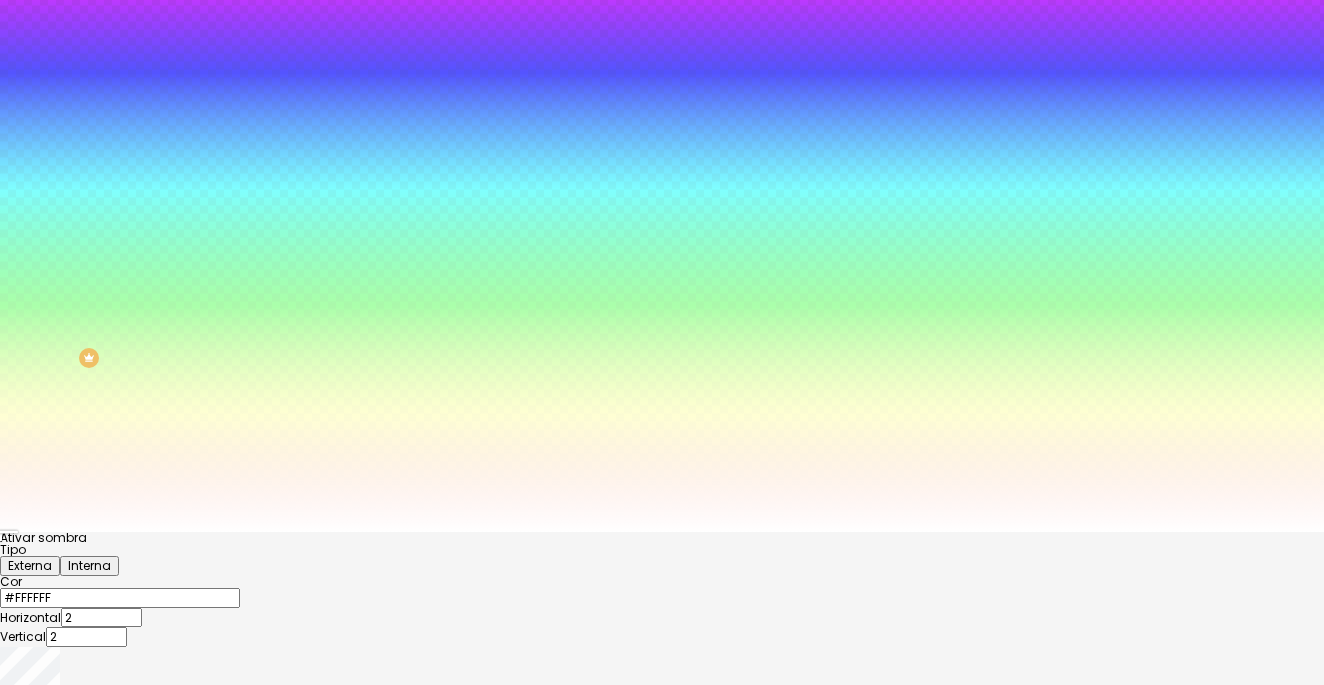 scroll, scrollTop: 152, scrollLeft: 0, axis: vertical 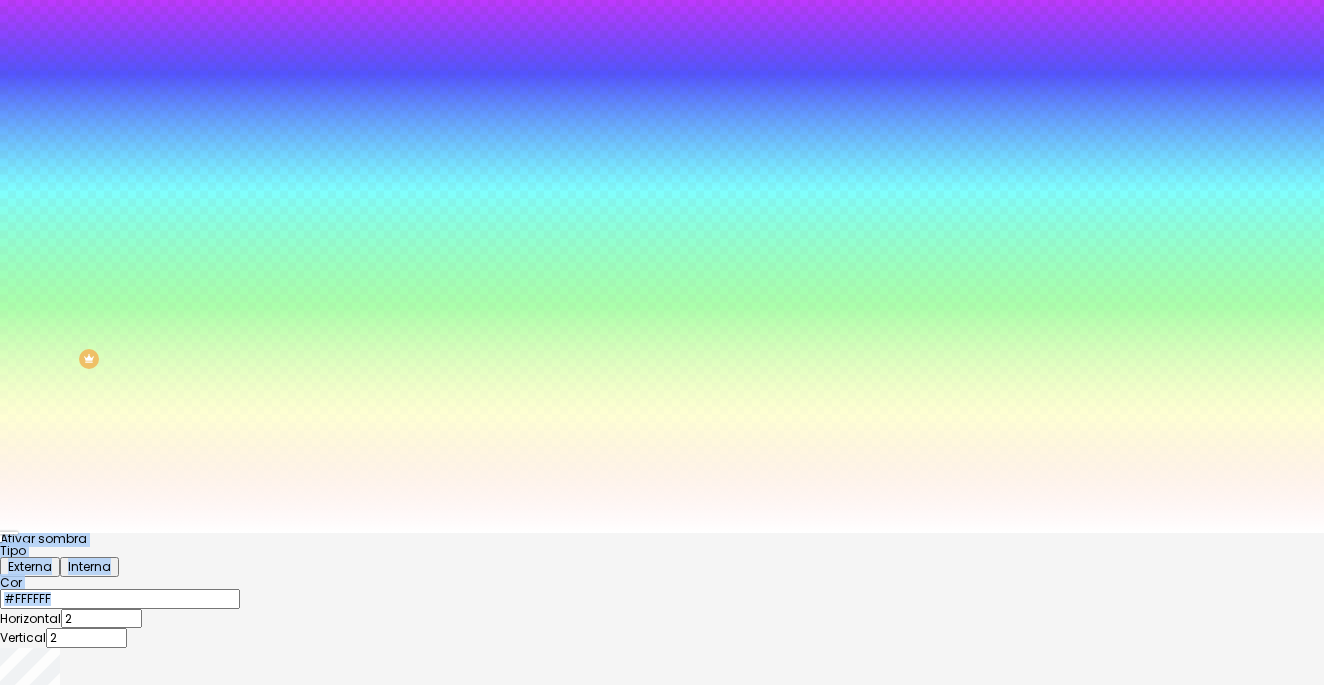 drag, startPoint x: 255, startPoint y: 565, endPoint x: 122, endPoint y: 516, distance: 141.7392 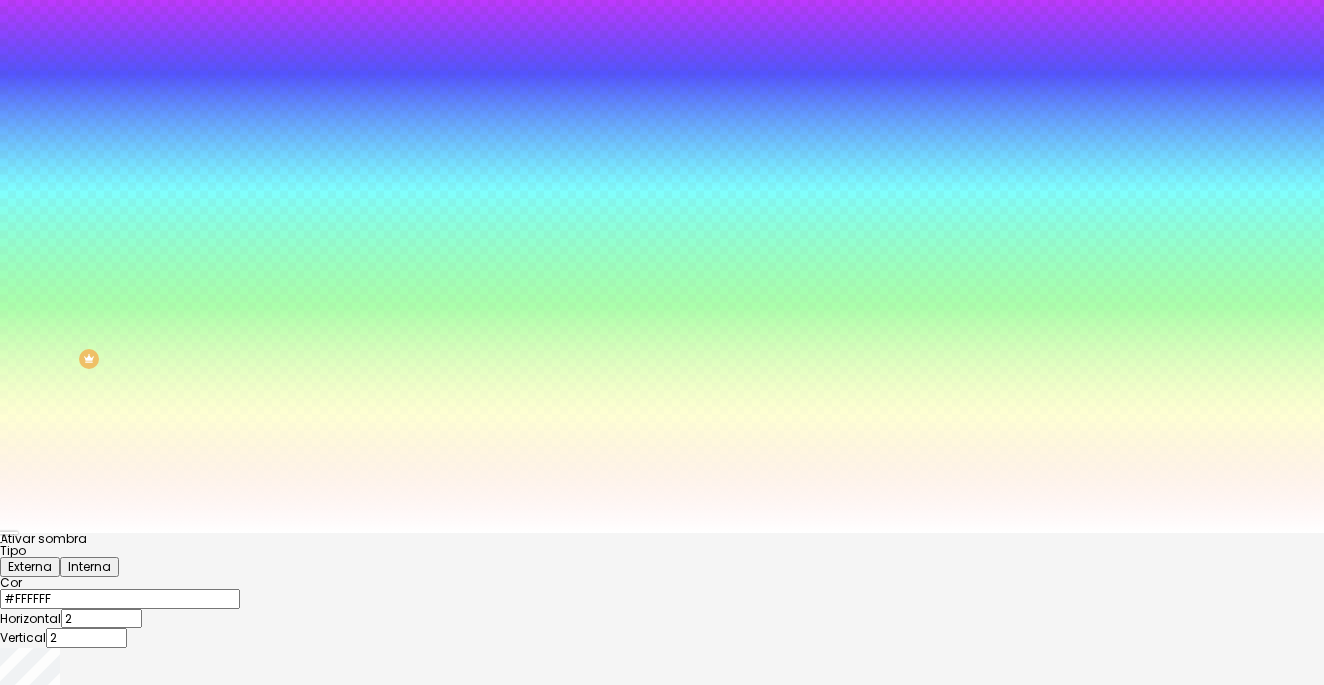 click at bounding box center [662, 533] 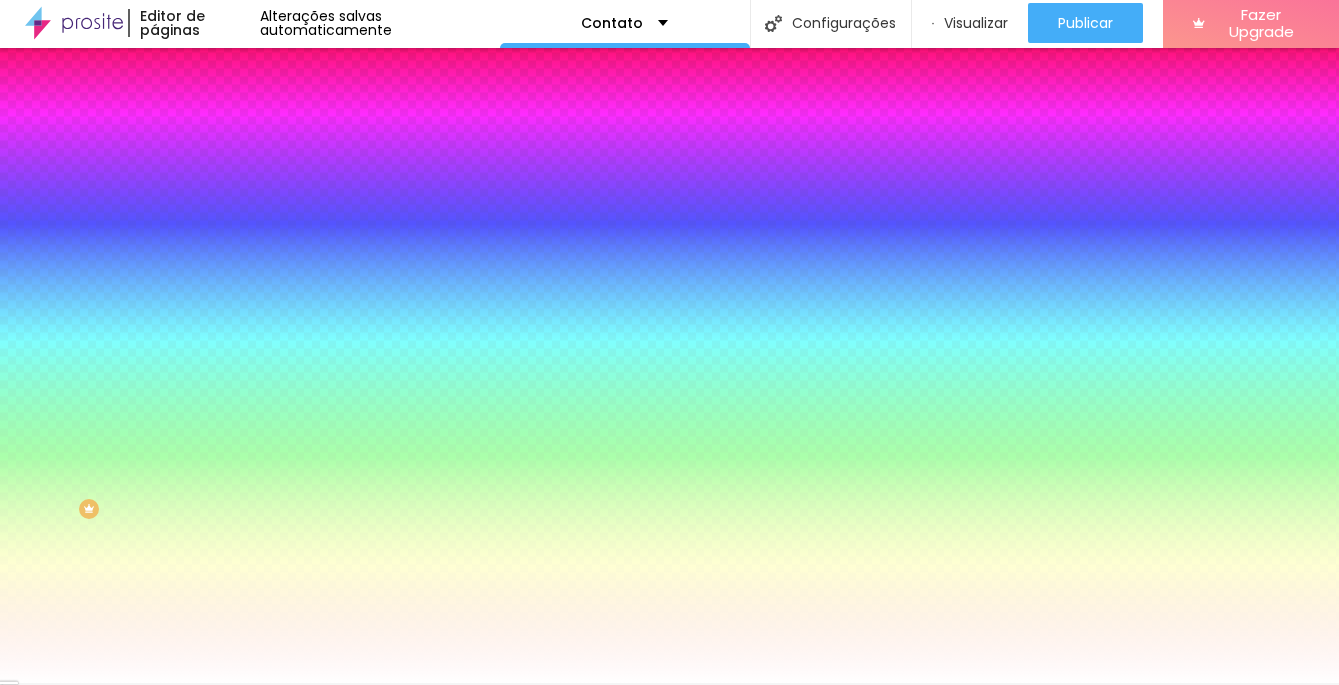 scroll, scrollTop: 0, scrollLeft: 0, axis: both 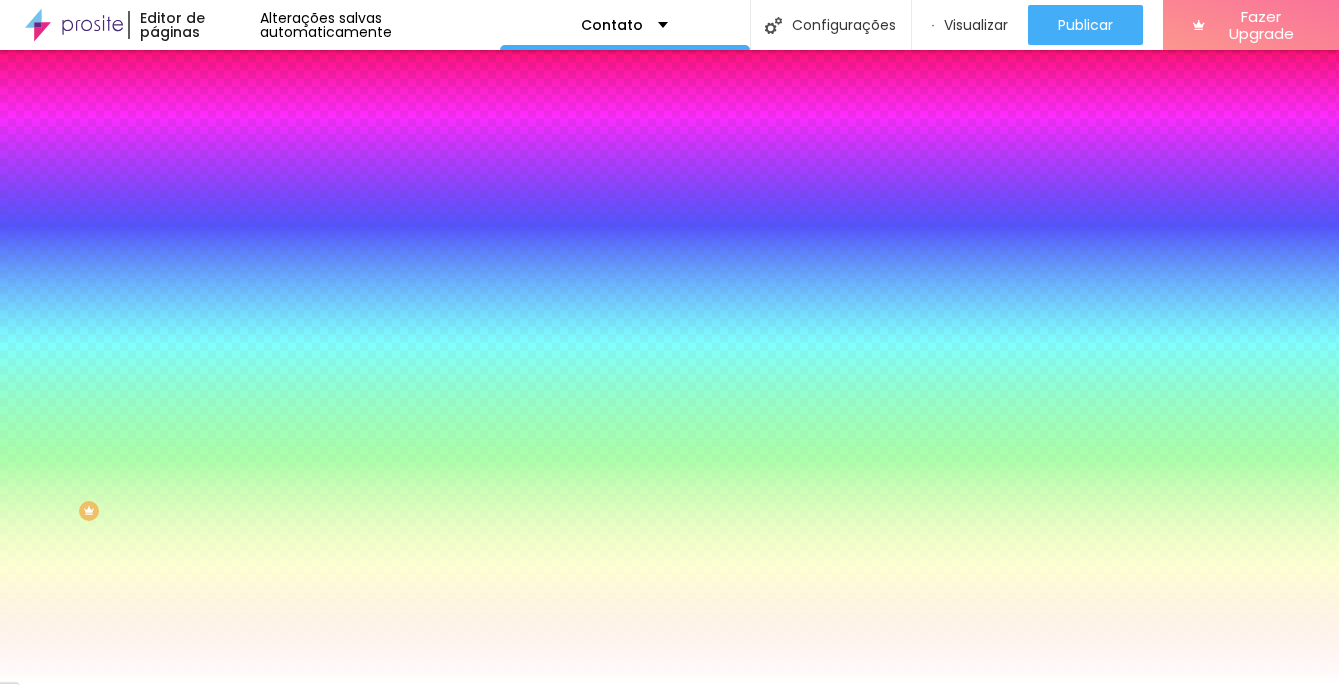 click 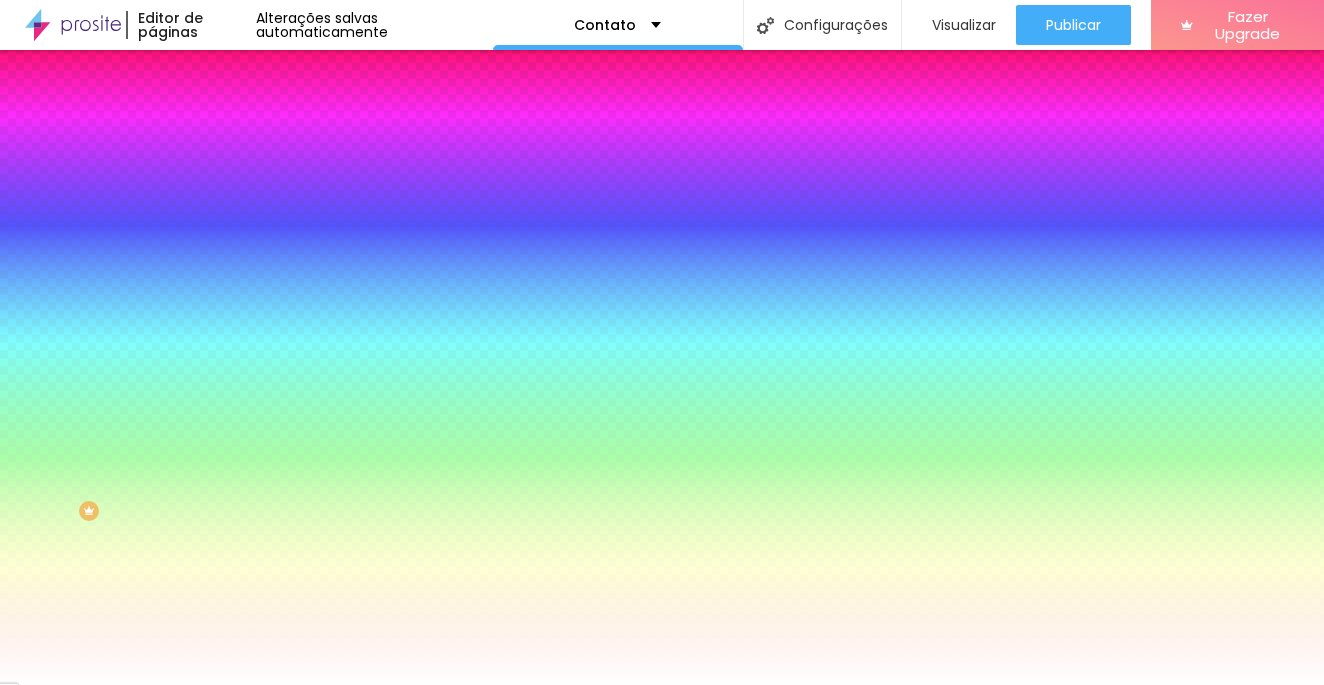 click at bounding box center (662, 685) 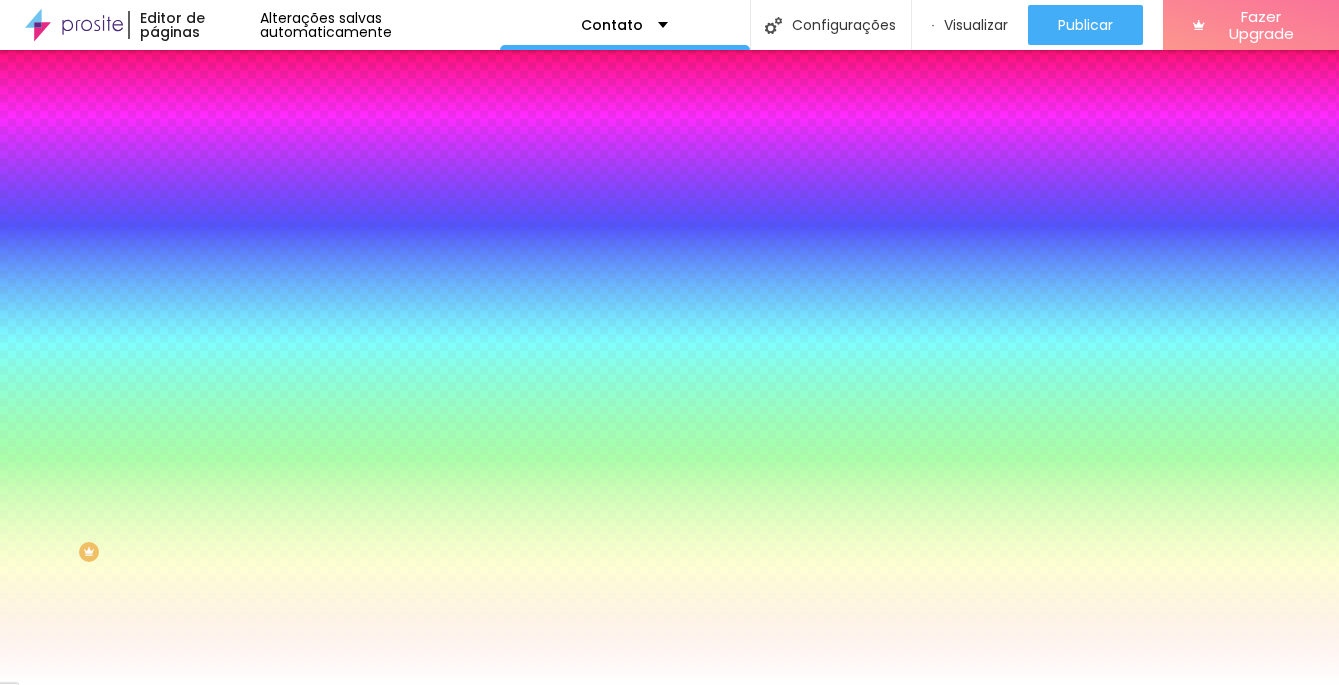 scroll, scrollTop: 0, scrollLeft: 0, axis: both 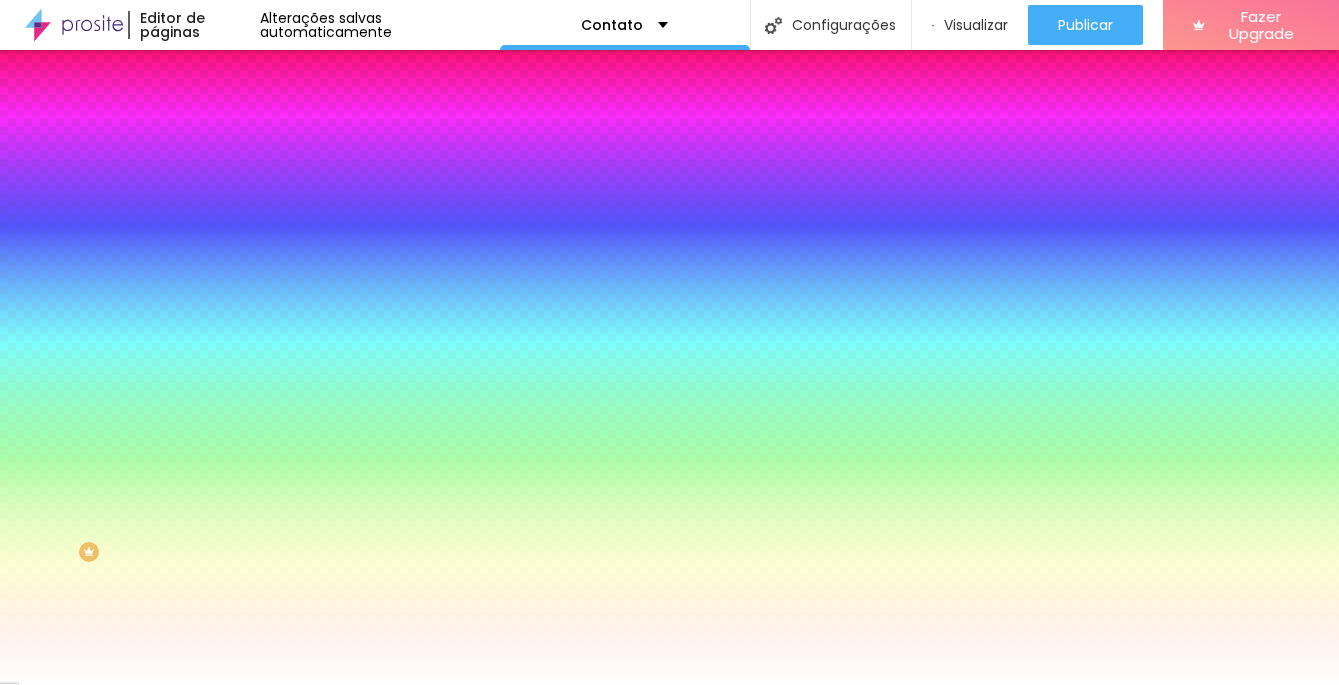 click at bounding box center (239, 145) 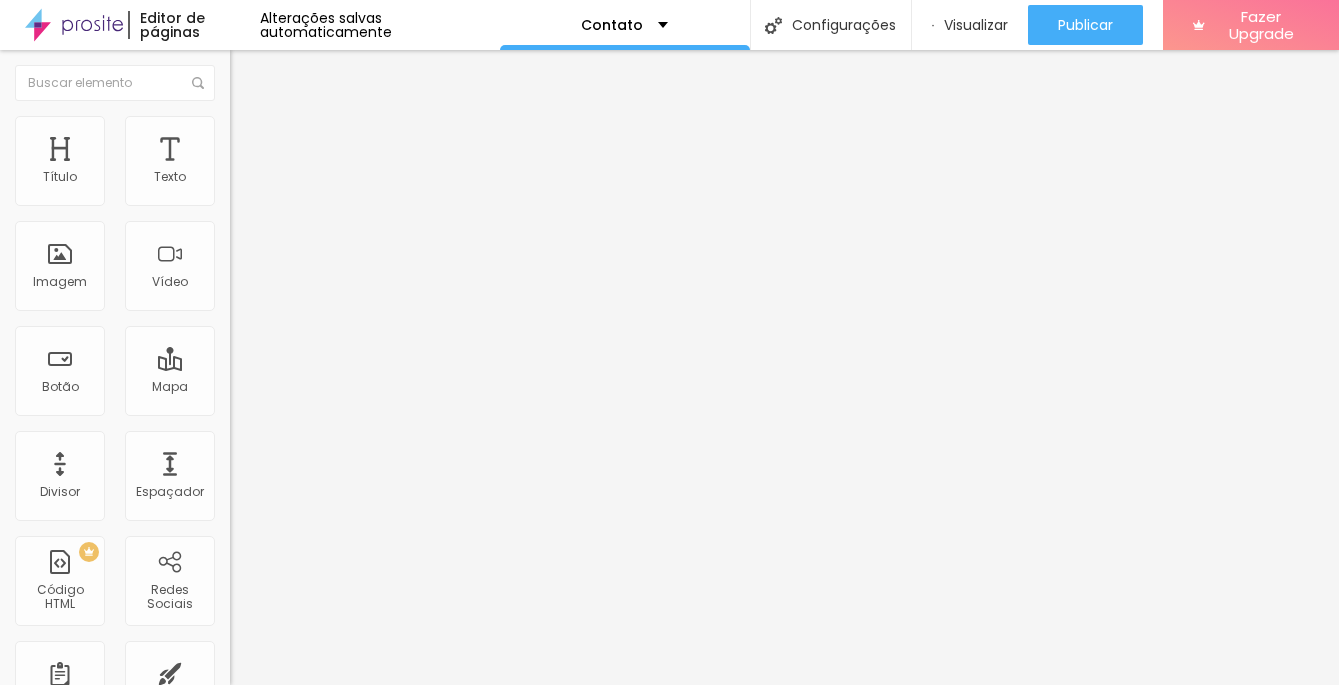 click on "Conteúdo" at bounding box center [345, 106] 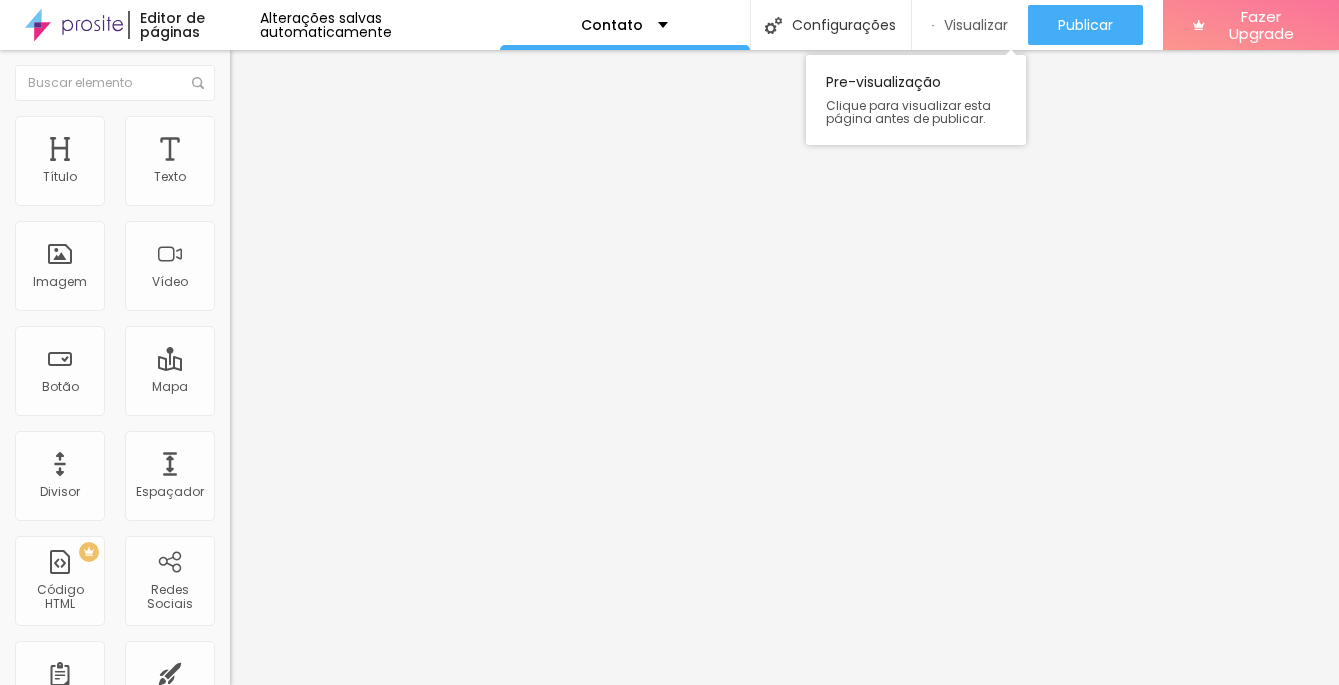 click on "Visualizar" at bounding box center [976, 25] 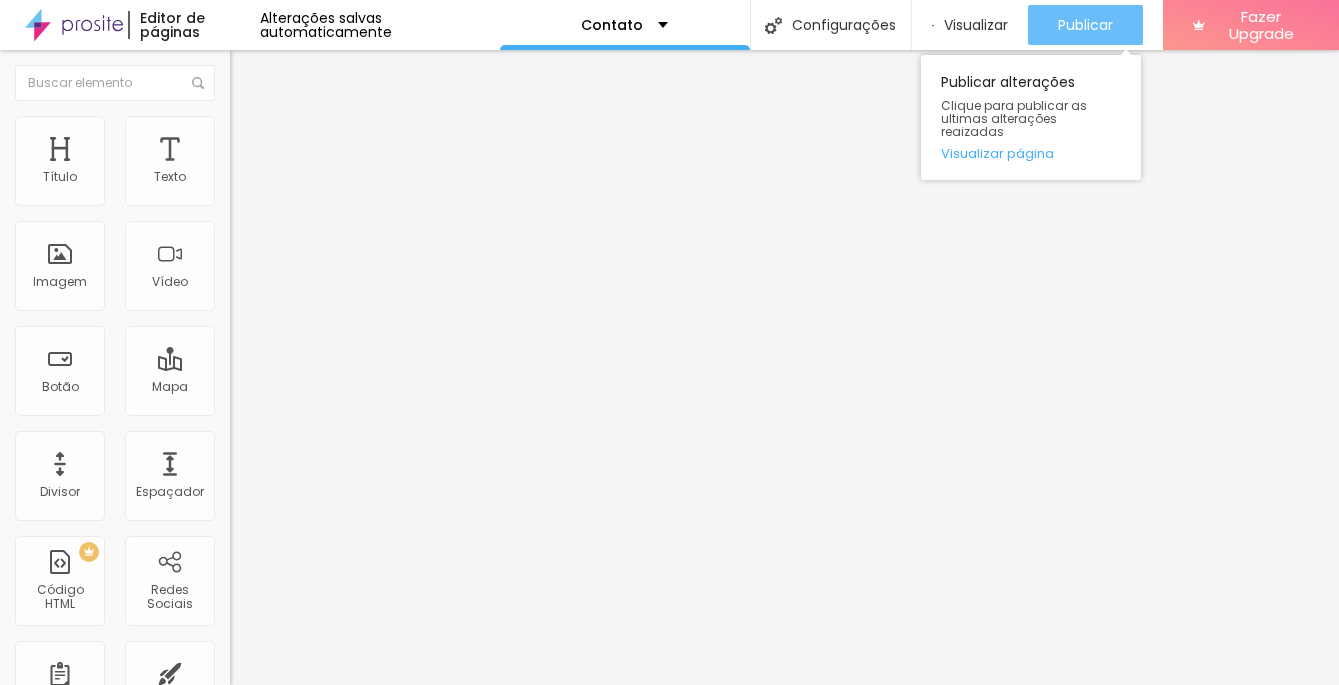 click on "Publicar" at bounding box center (1085, 25) 